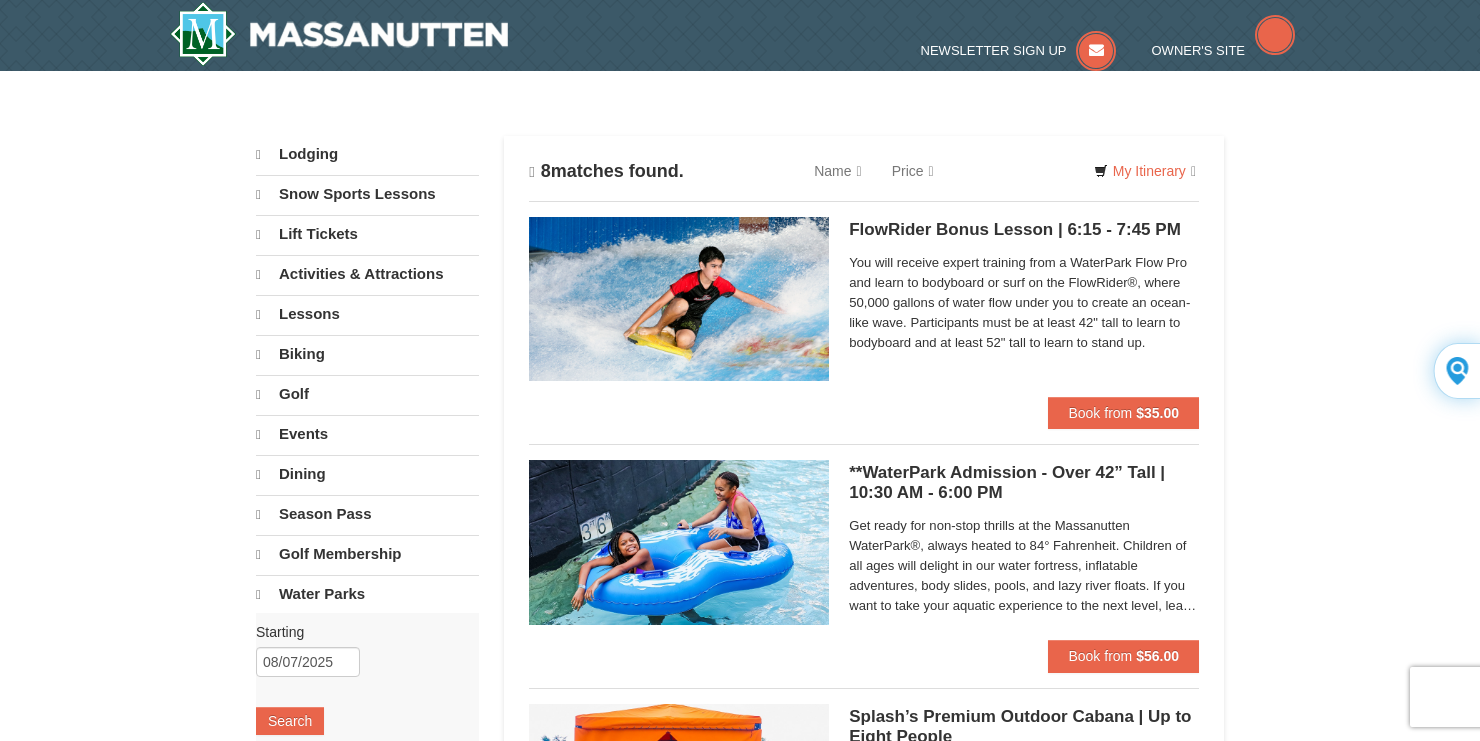 scroll, scrollTop: 0, scrollLeft: 0, axis: both 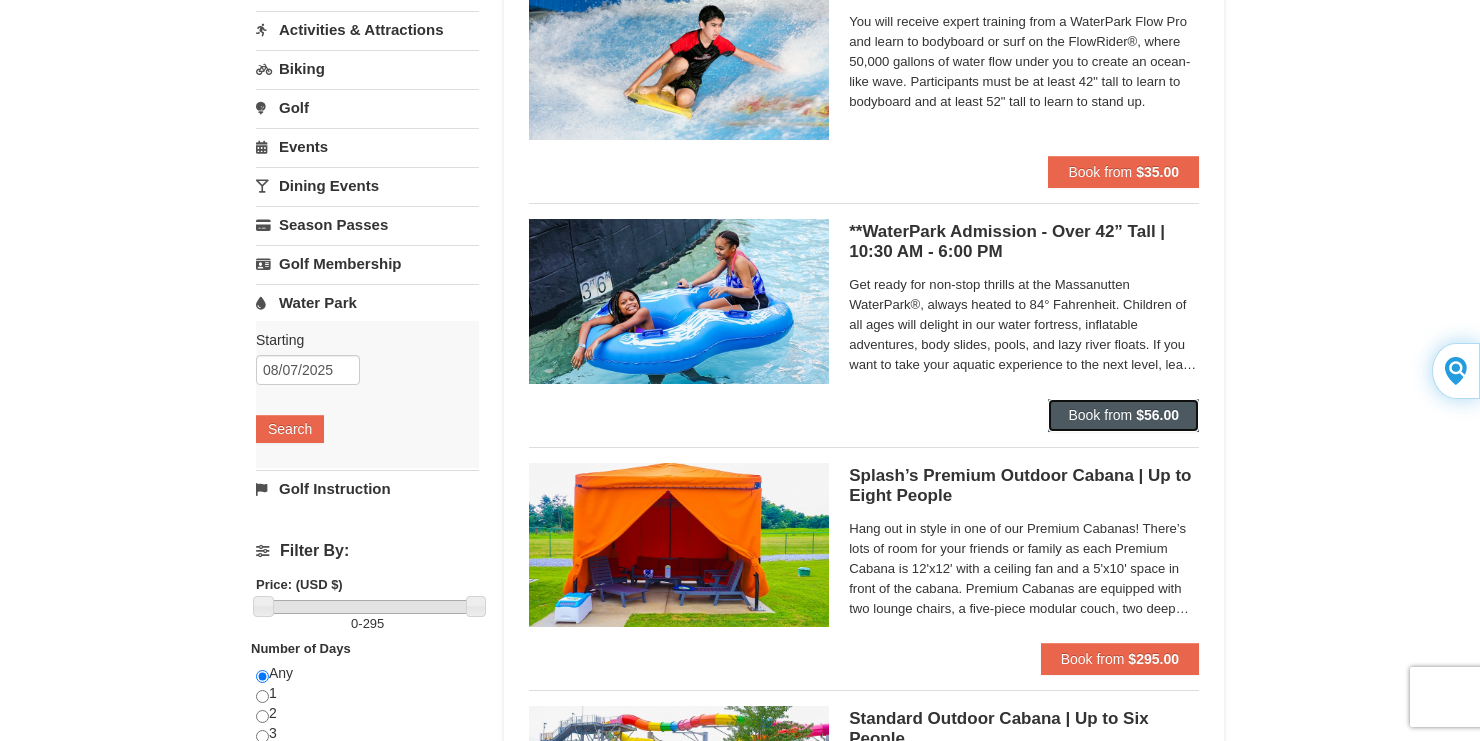 click on "Book from" at bounding box center [1100, 415] 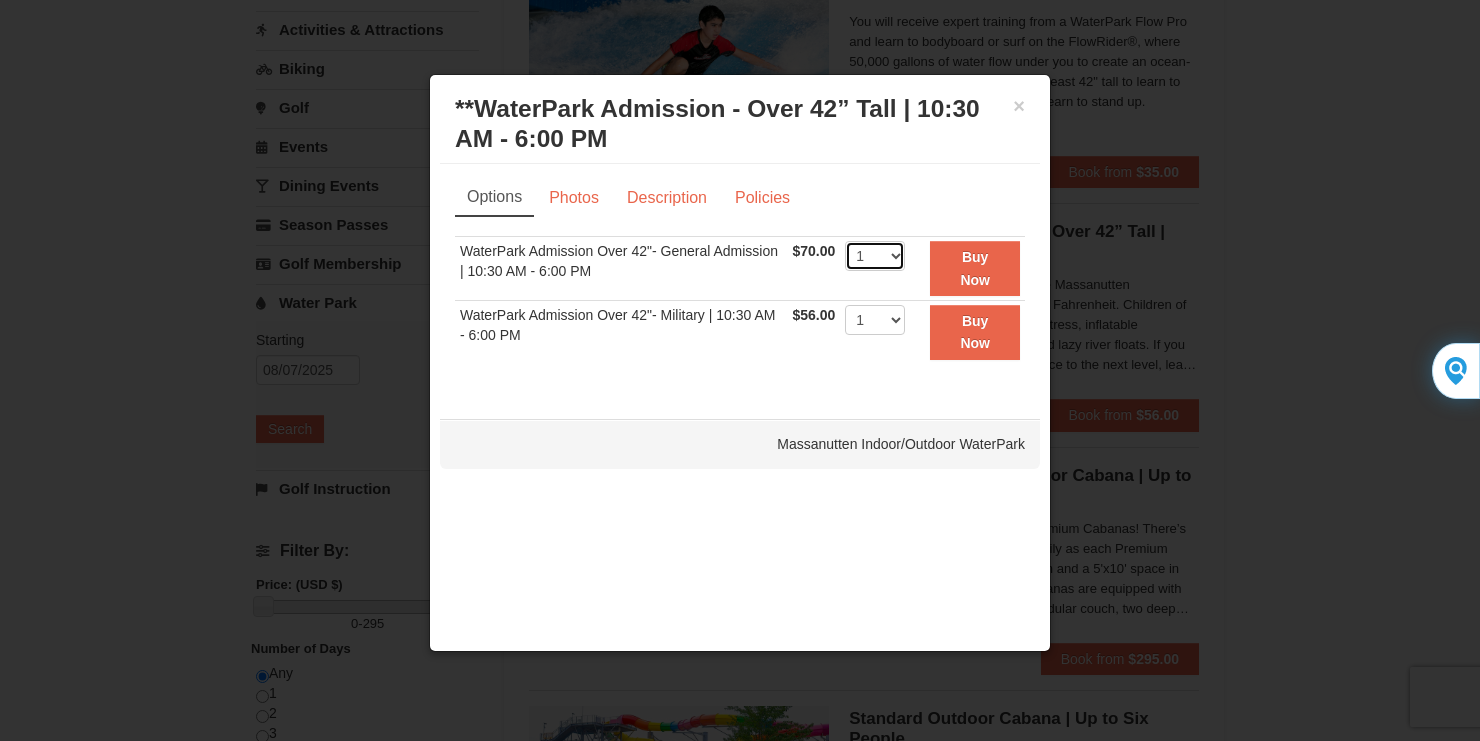 click on "1
2
3
4
5
6
7
8
9
10
11
12
13
14
15
16
17
18
19
20
21 22" at bounding box center [875, 256] 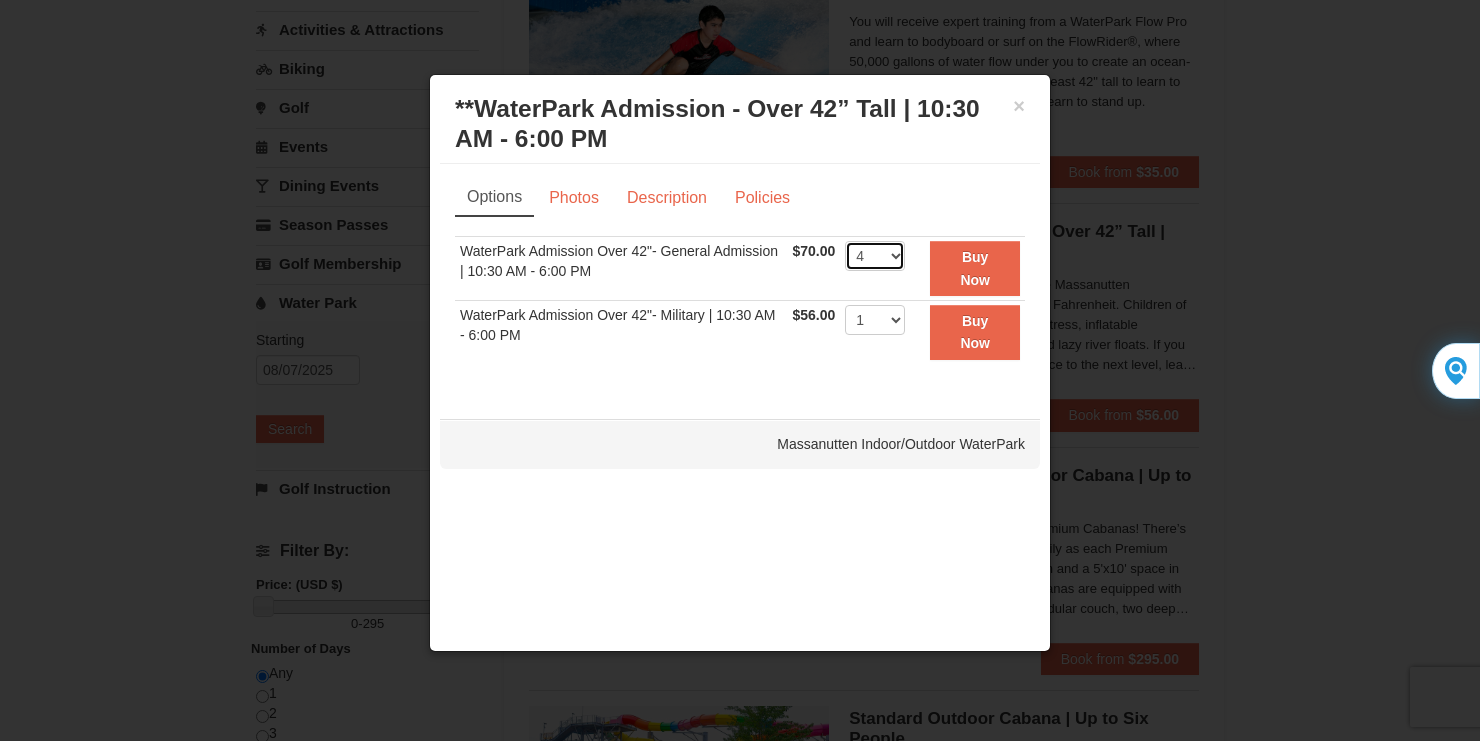 click on "1
2
3
4
5
6
7
8
9
10
11
12
13
14
15
16
17
18
19
20
21 22" at bounding box center [875, 256] 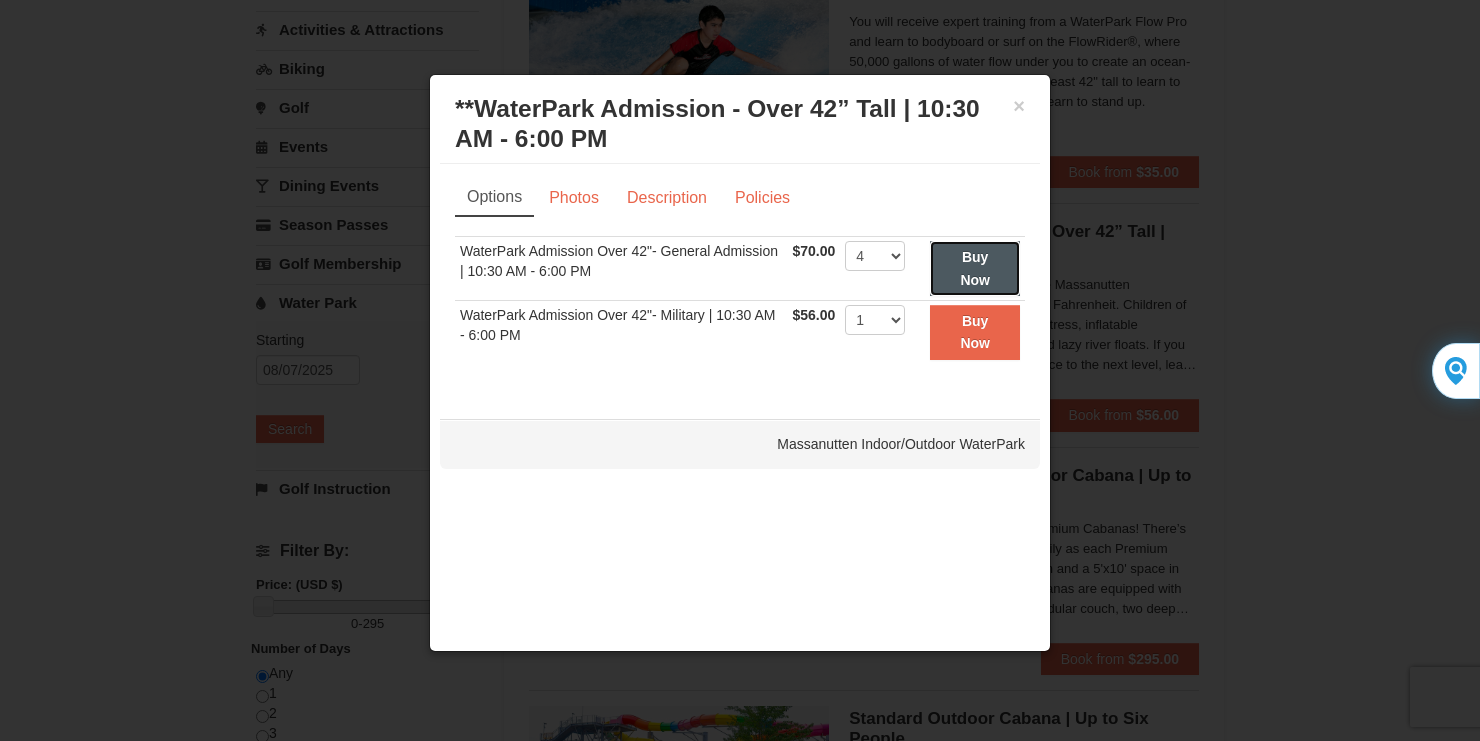 click on "Buy Now" at bounding box center [975, 268] 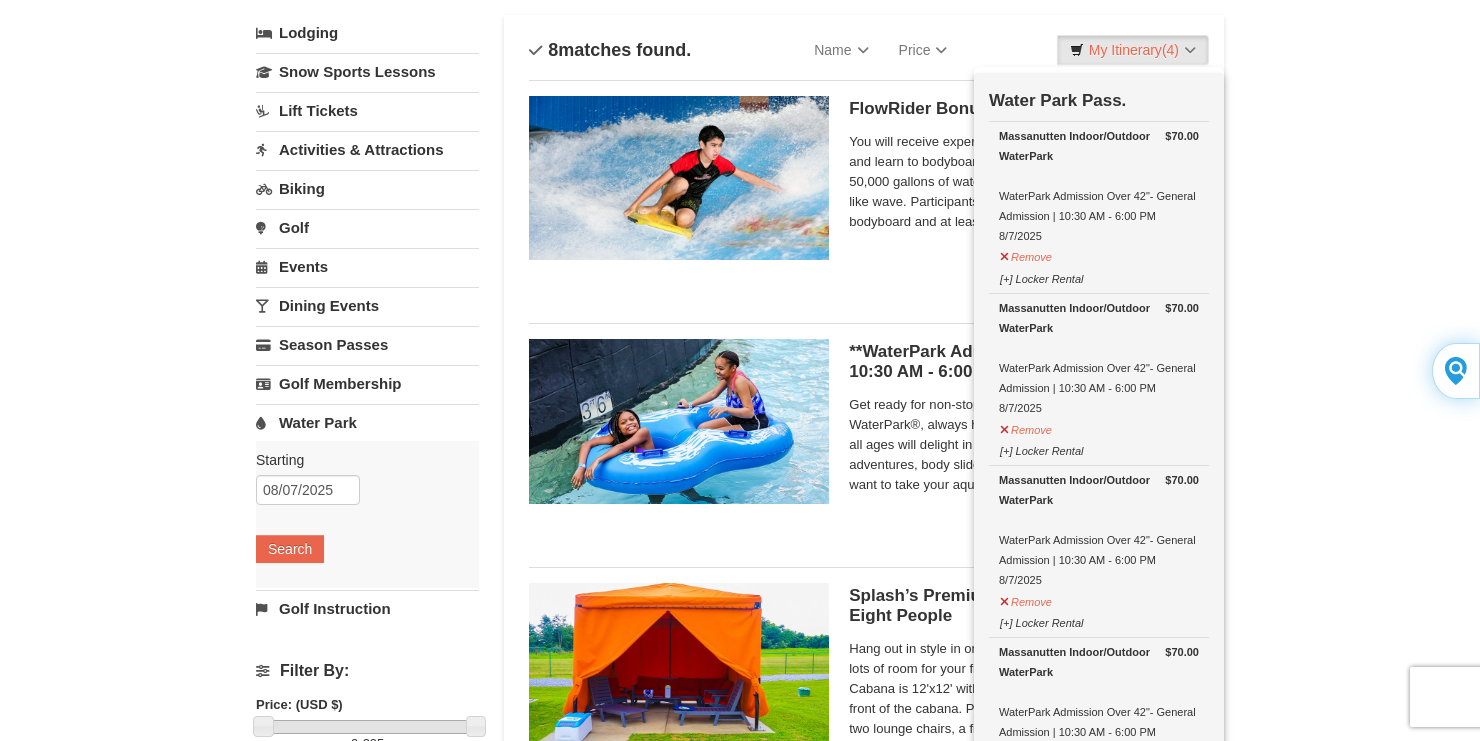 scroll, scrollTop: 0, scrollLeft: 0, axis: both 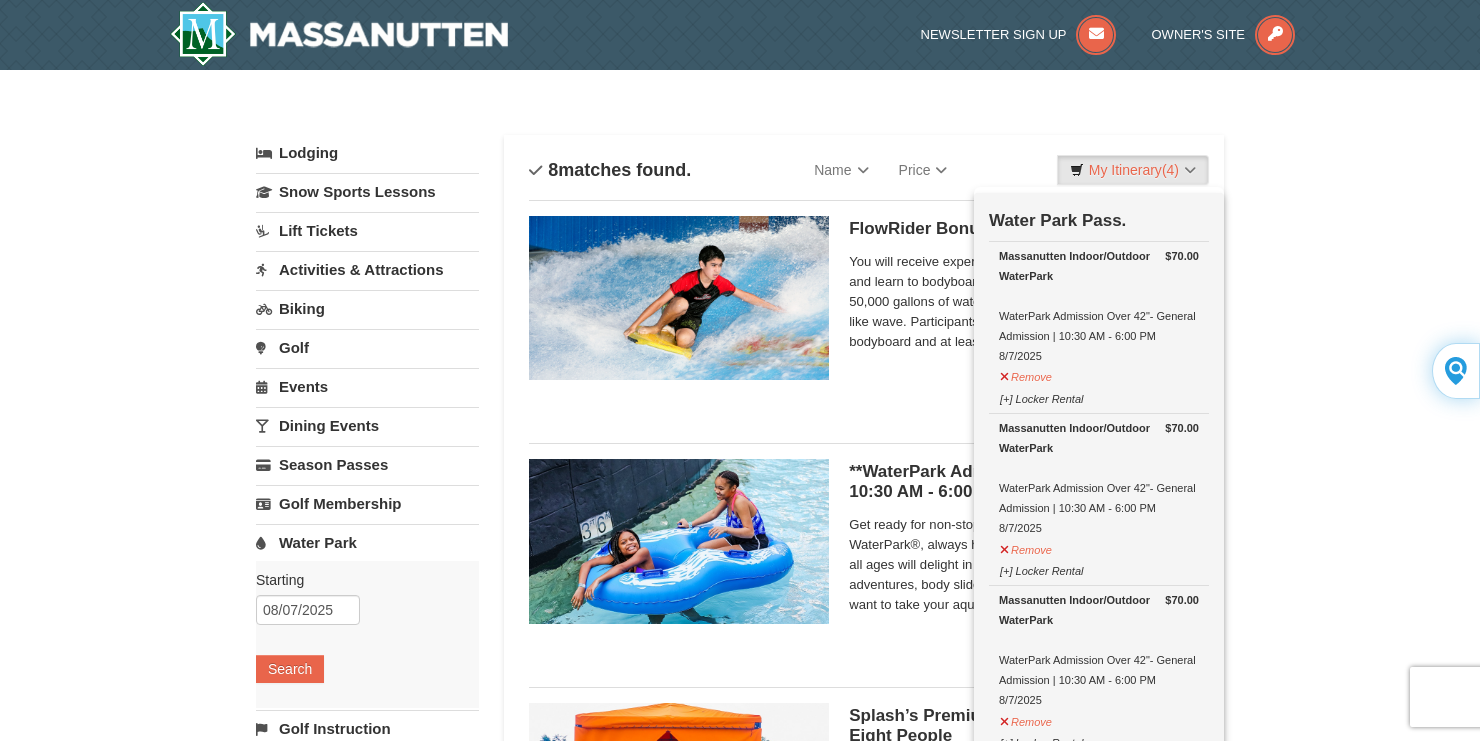 click on "Activities & Attractions" at bounding box center [367, 269] 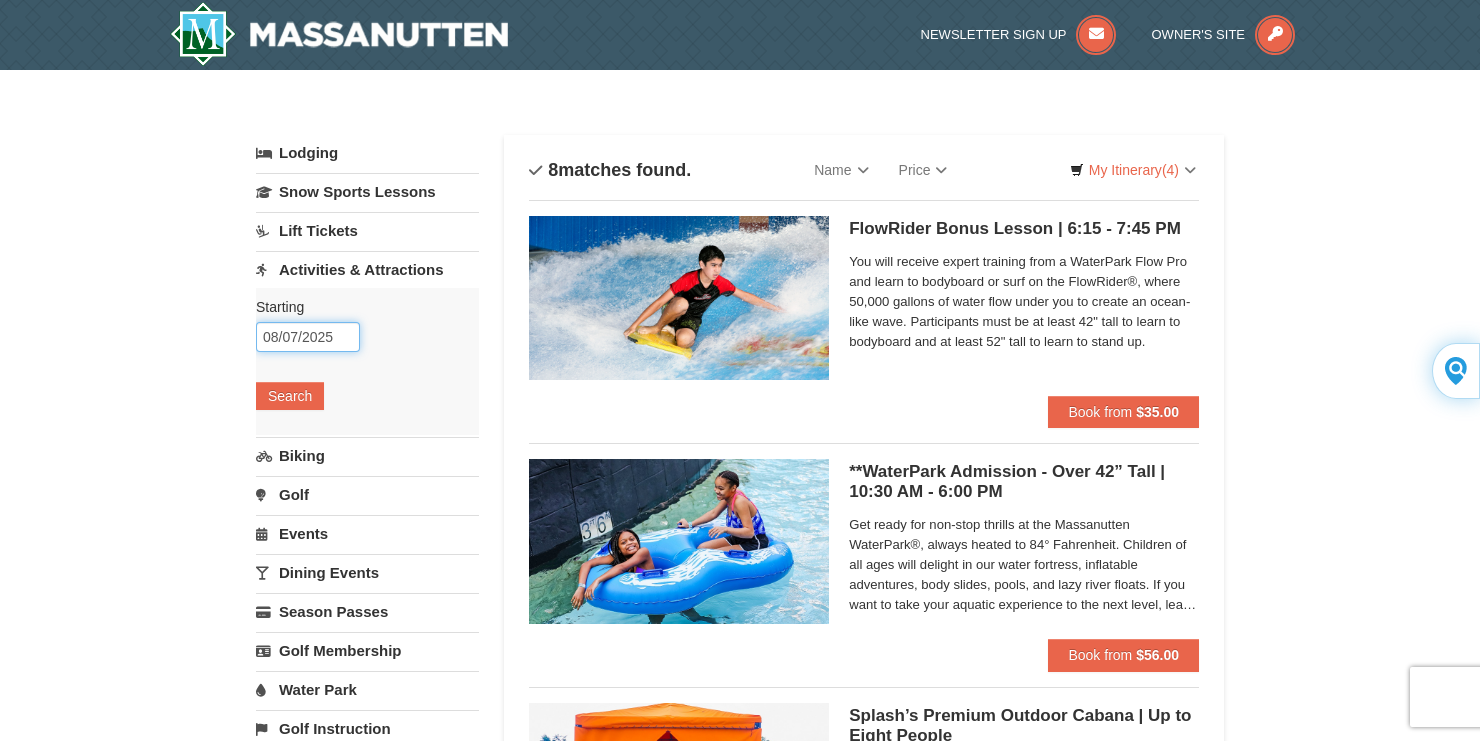 click on "08/07/2025" at bounding box center [308, 337] 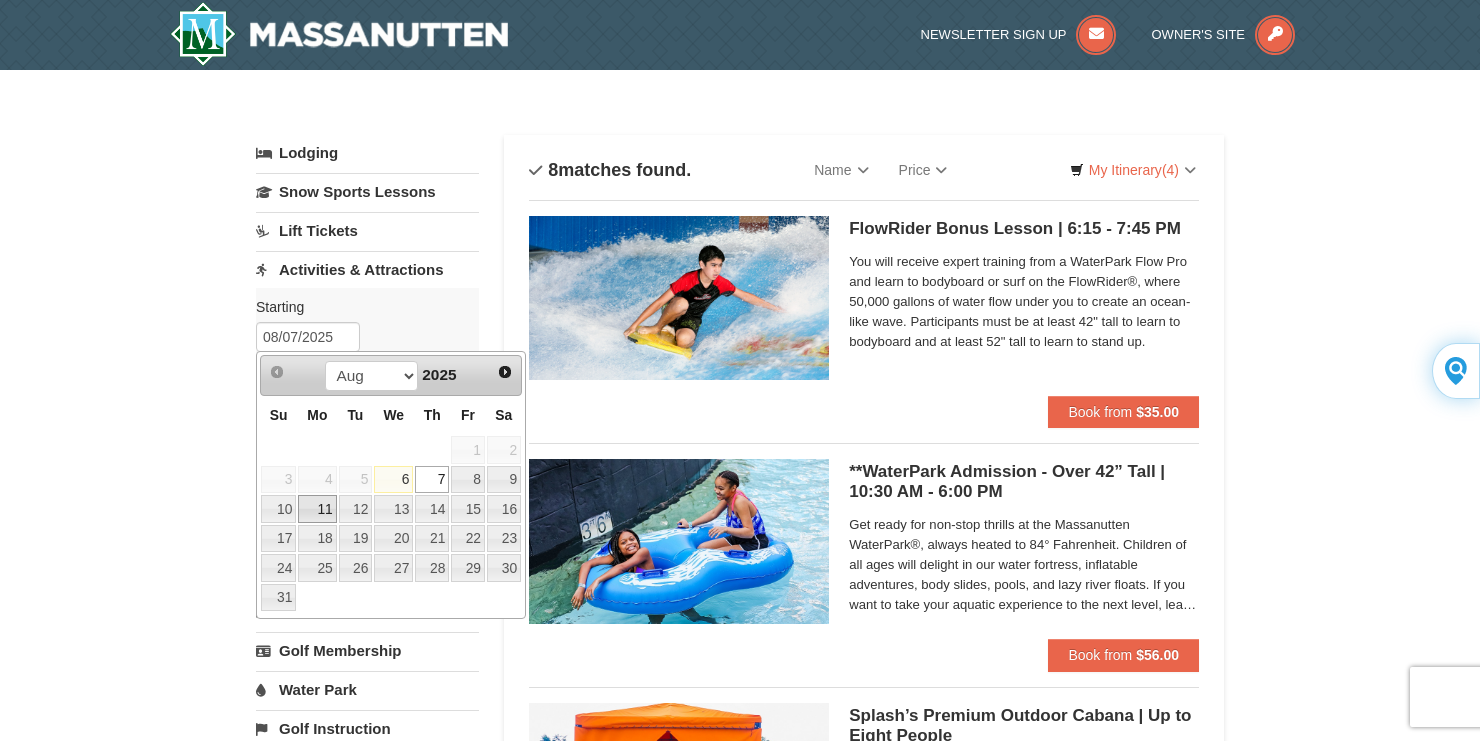 click on "11" at bounding box center [317, 509] 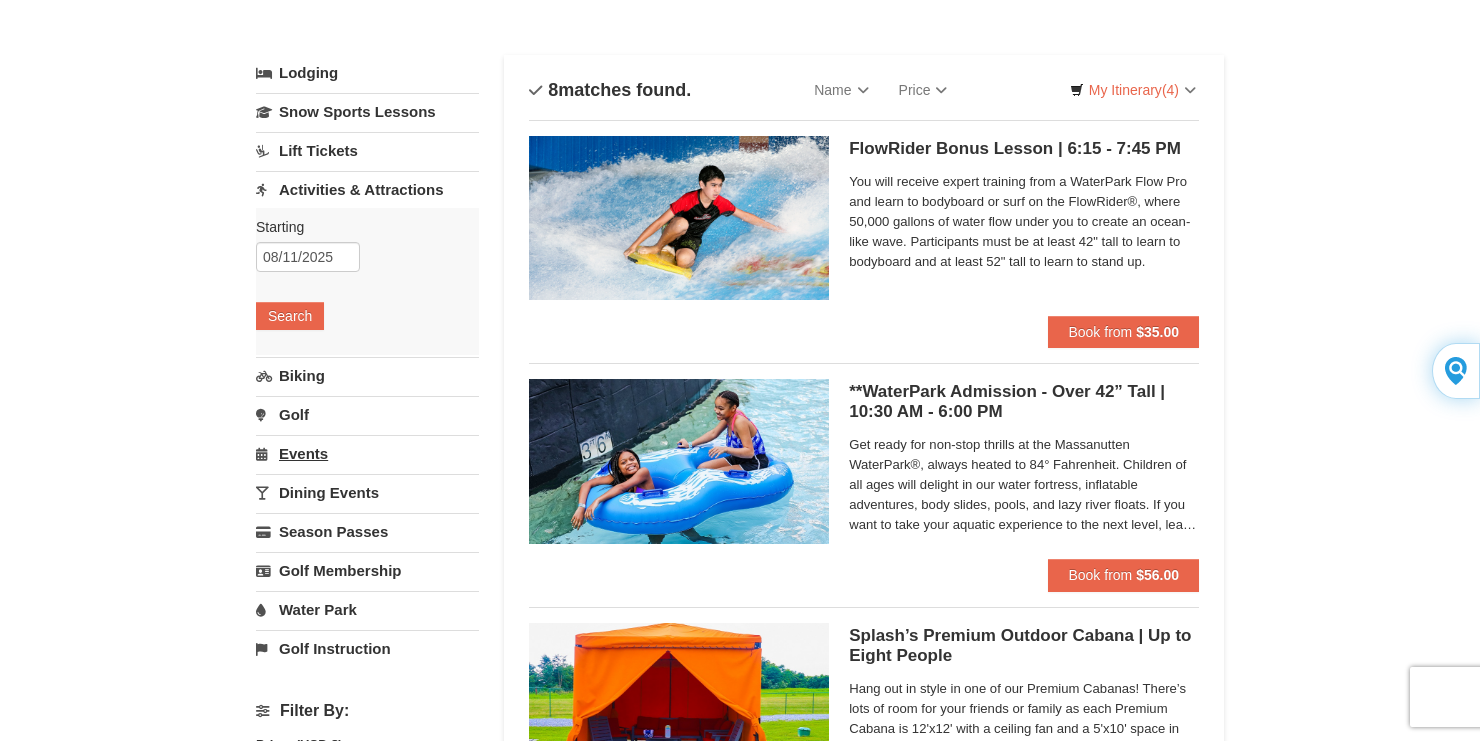scroll, scrollTop: 160, scrollLeft: 0, axis: vertical 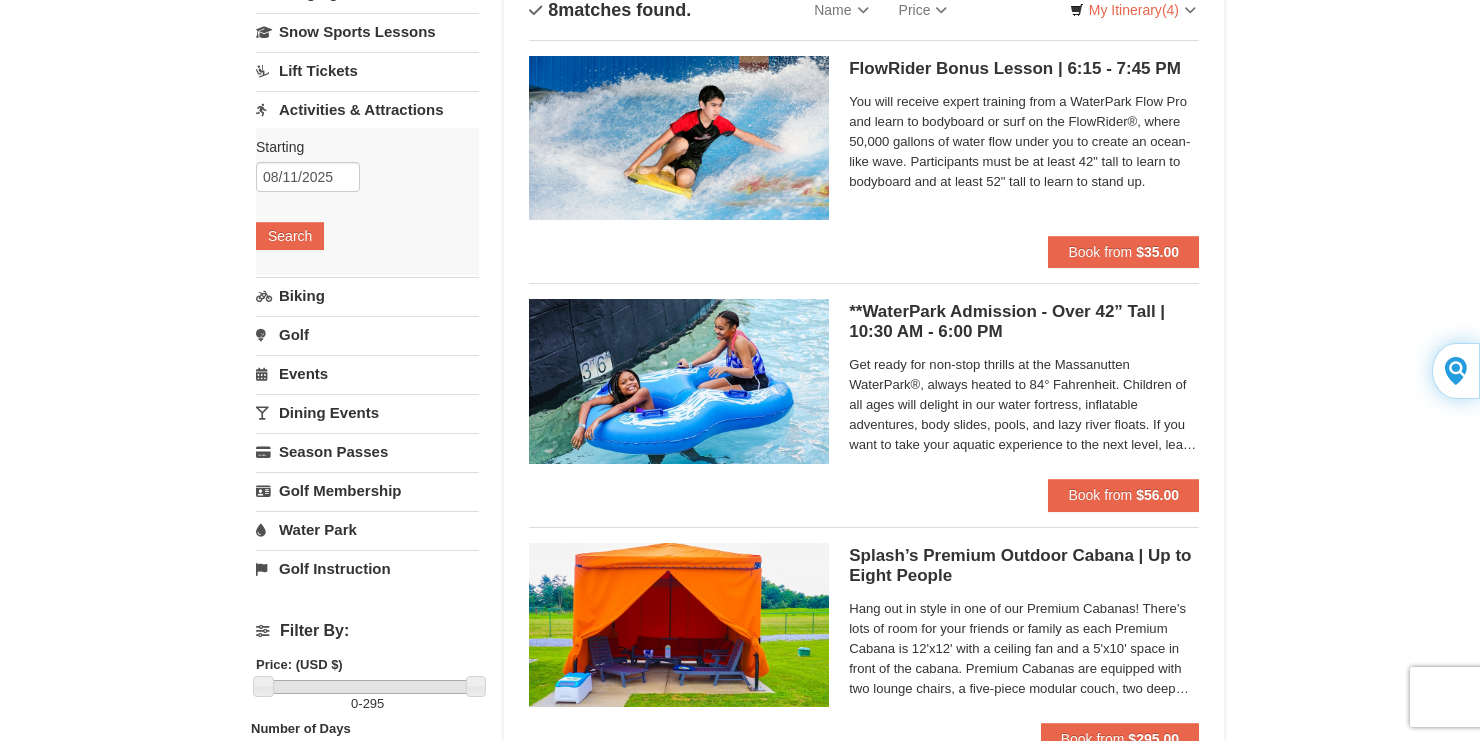 click on "Water Park" at bounding box center [367, 529] 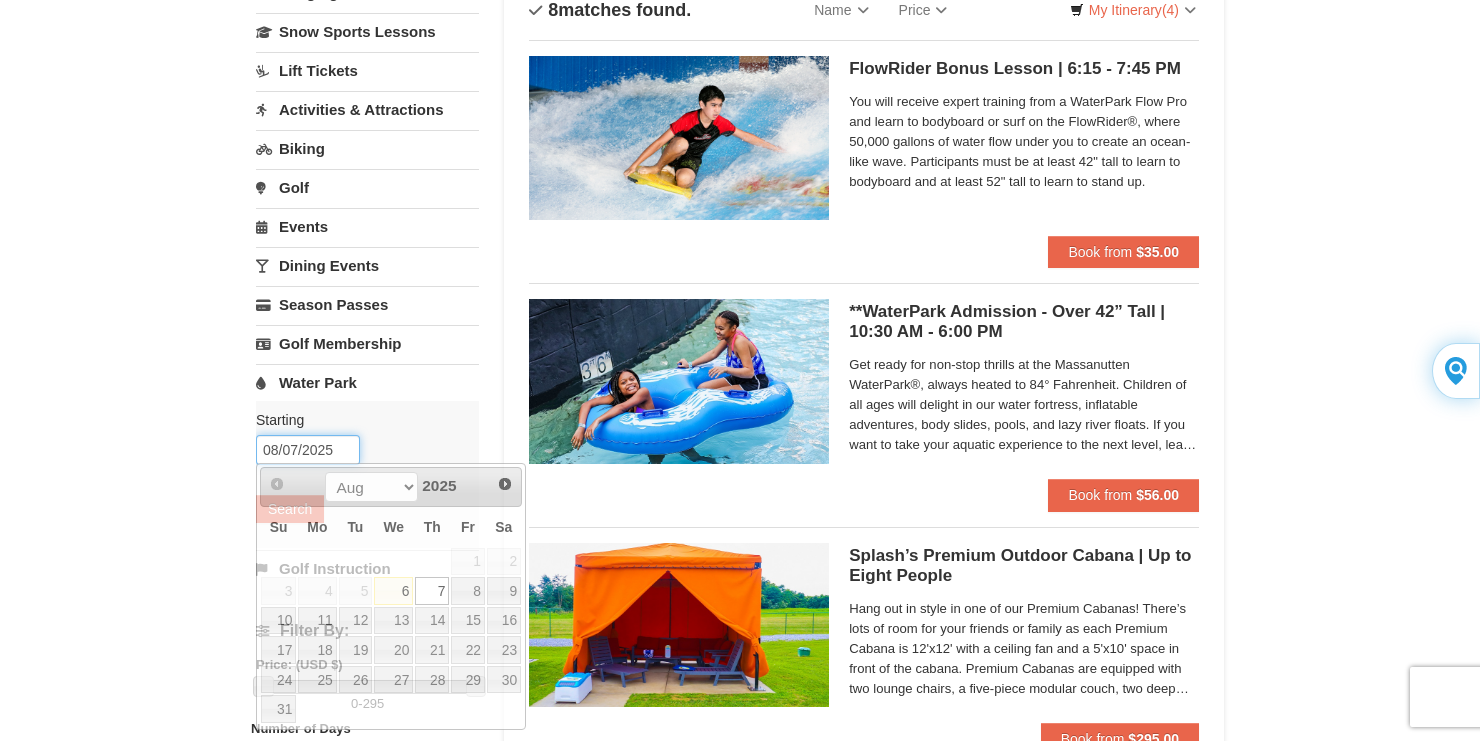 click on "08/07/2025" at bounding box center [308, 450] 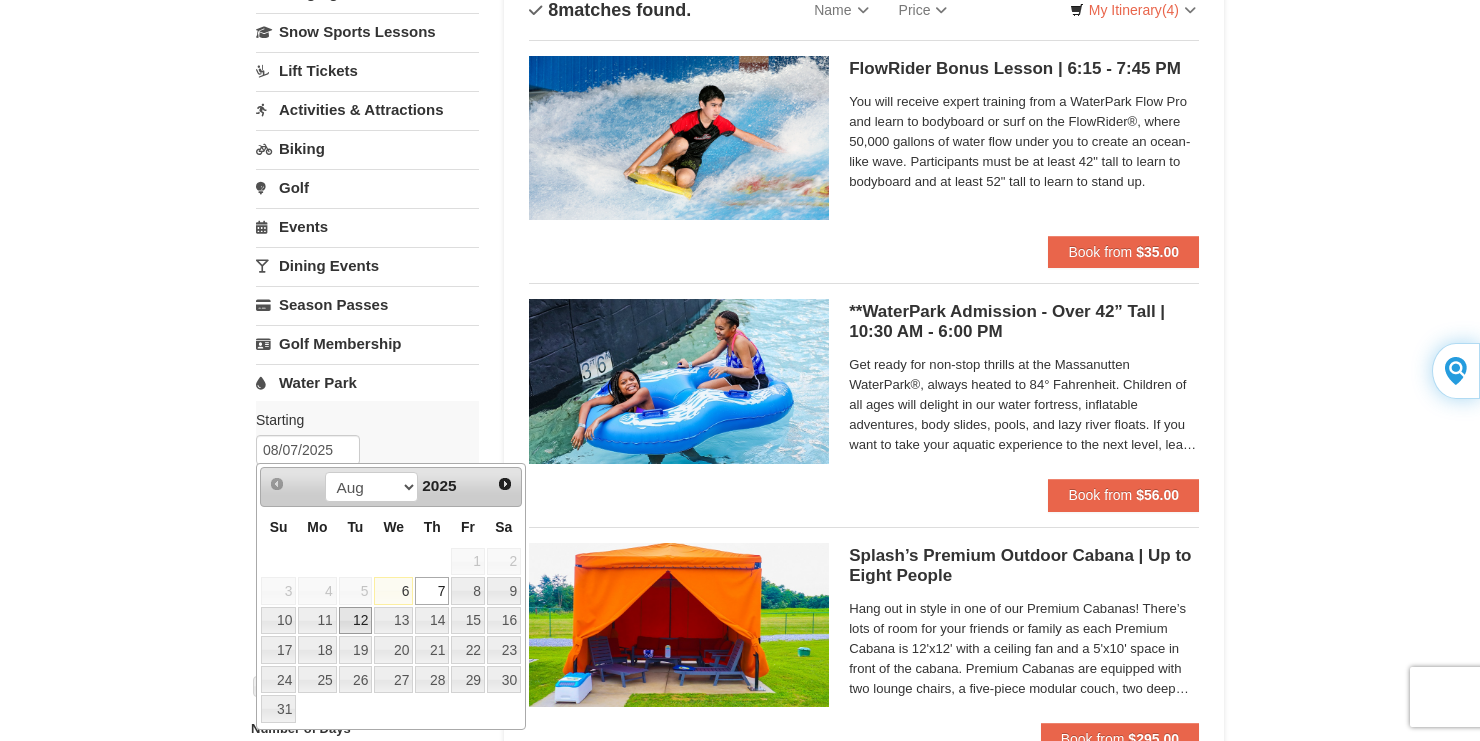 click on "12" at bounding box center [356, 621] 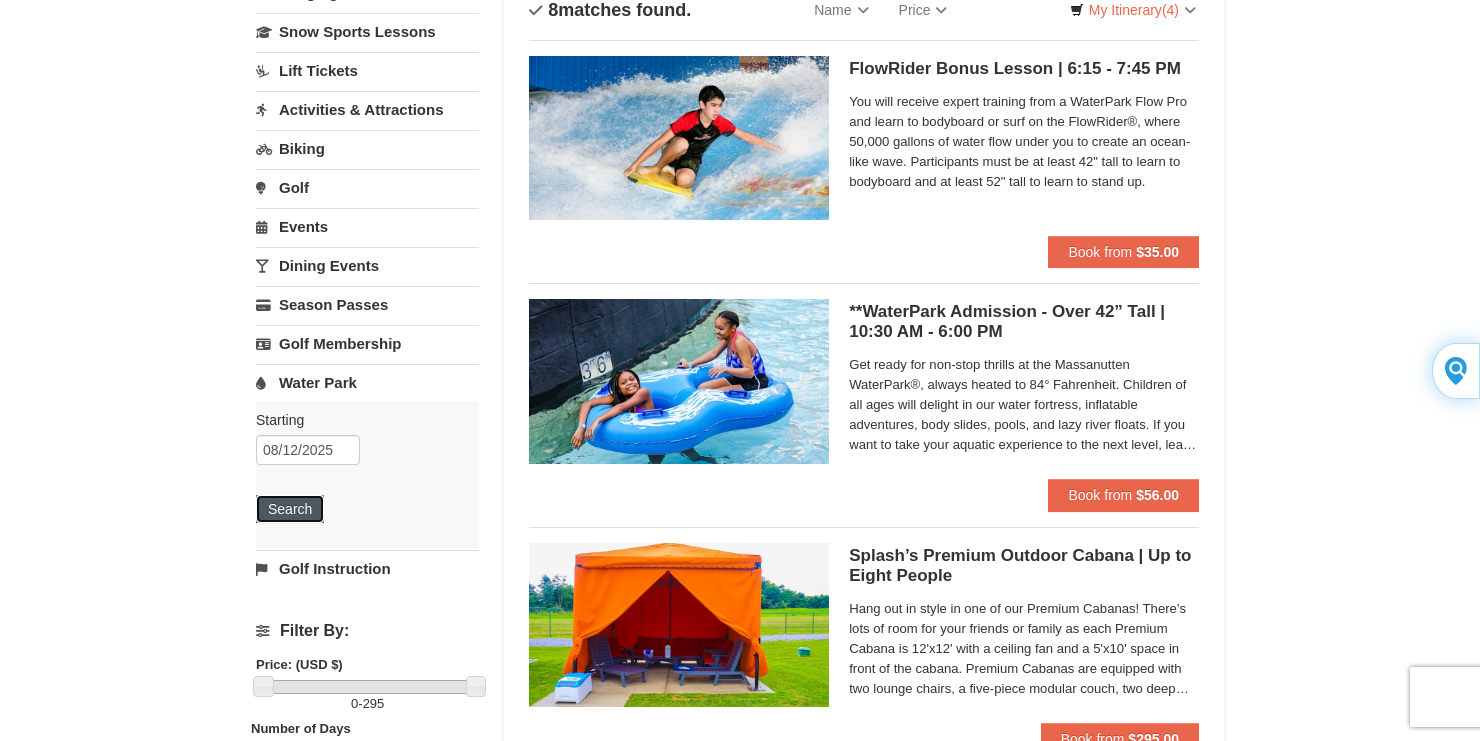 click on "Search" at bounding box center (290, 509) 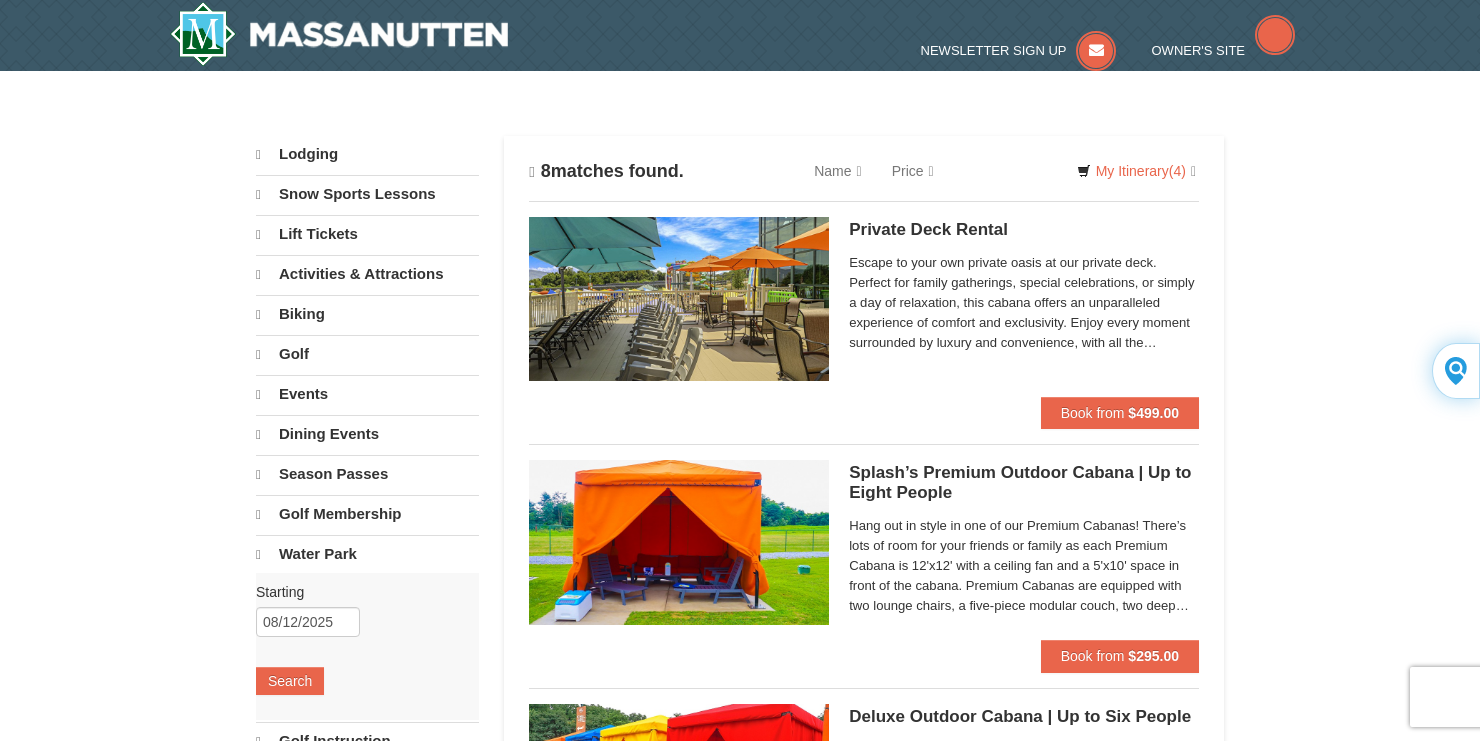 scroll, scrollTop: 0, scrollLeft: 0, axis: both 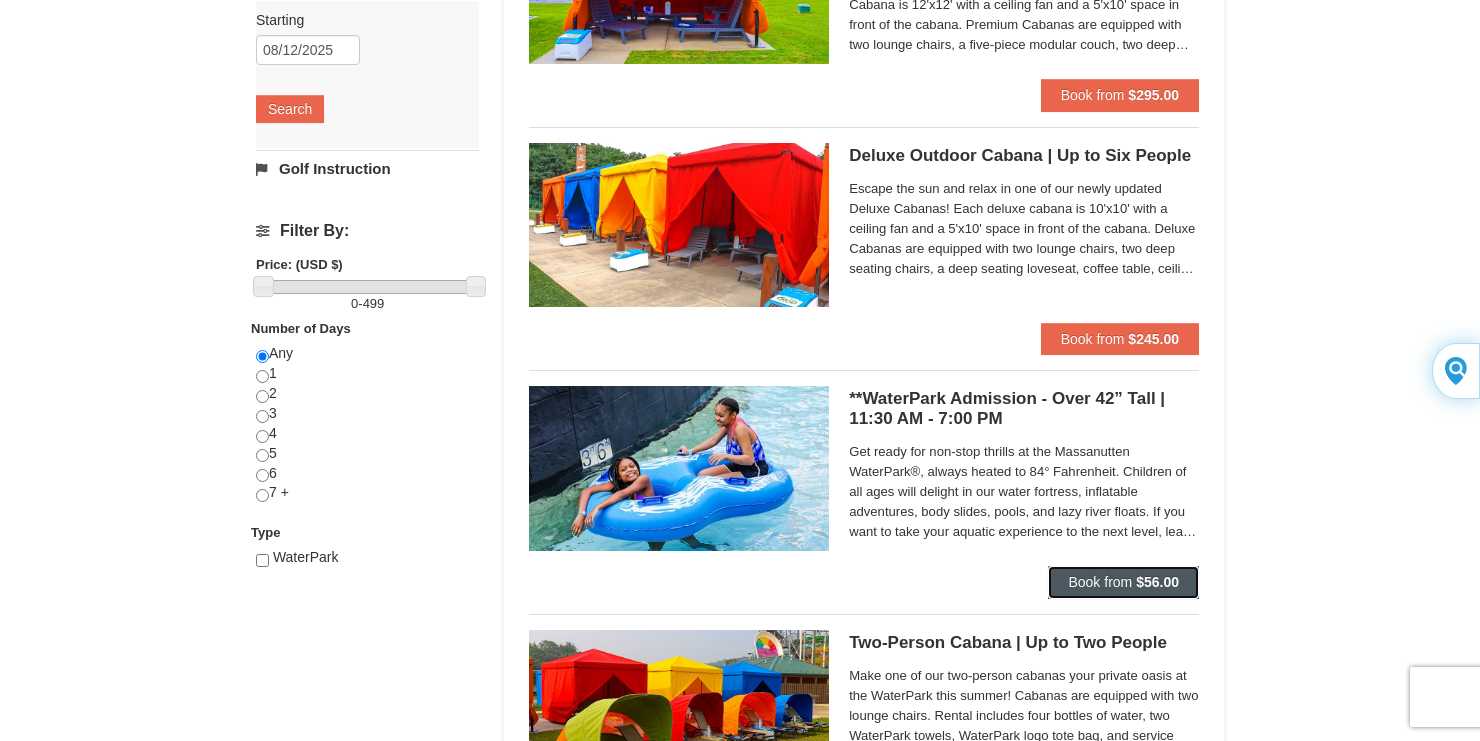 click on "Book from" at bounding box center [1100, 582] 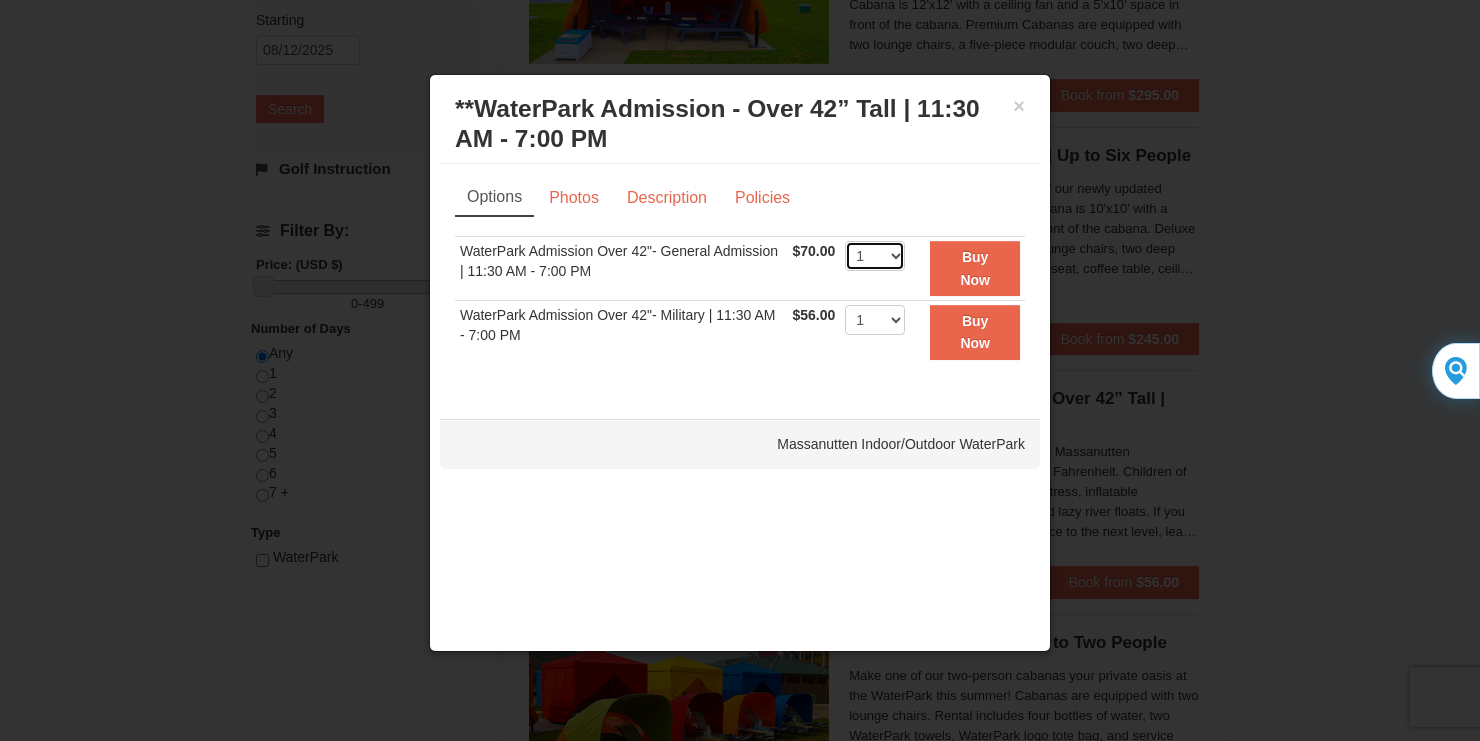 click on "1
2
3
4
5
6
7
8
9
10
11
12
13
14
15
16
17
18
19
20
21 22" at bounding box center (875, 256) 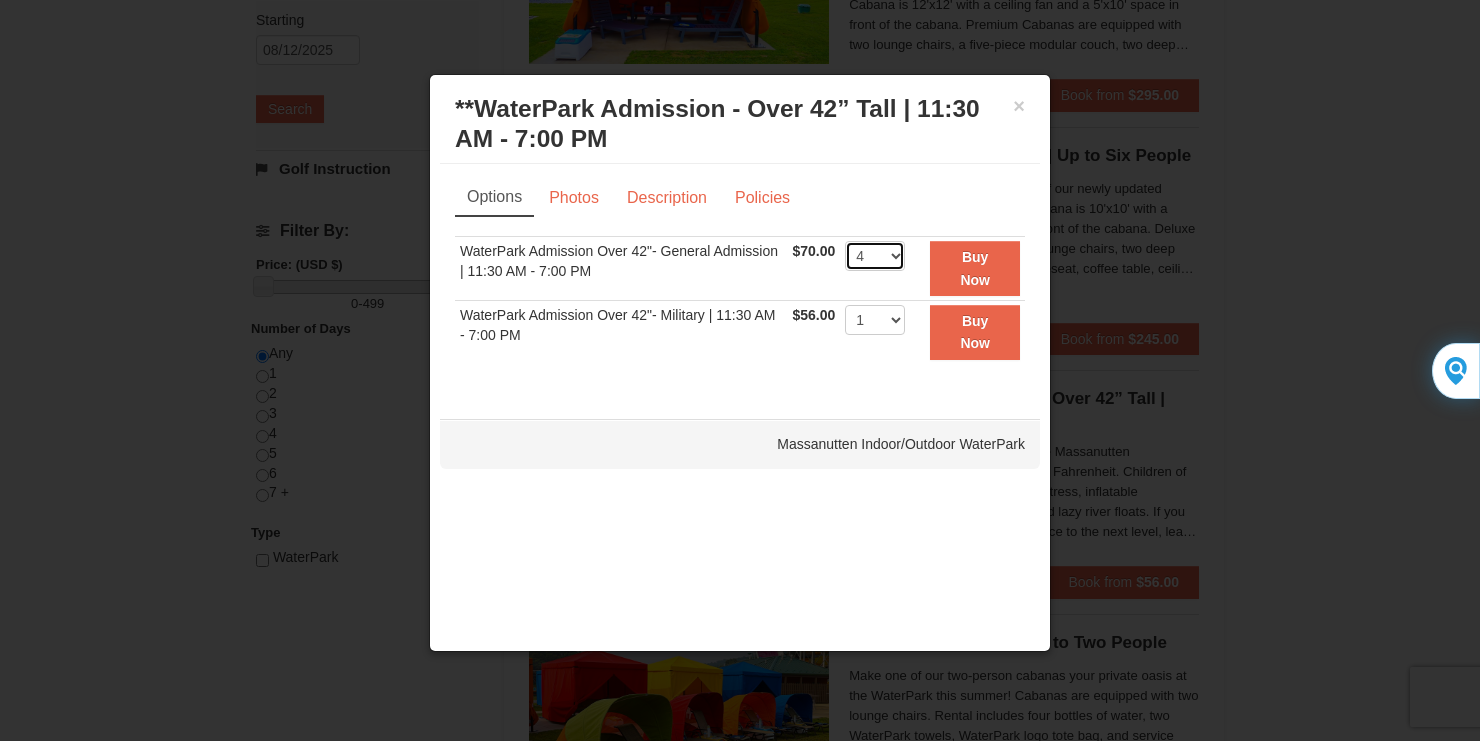 click on "1
2
3
4
5
6
7
8
9
10
11
12
13
14
15
16
17
18
19
20
21 22" at bounding box center [875, 256] 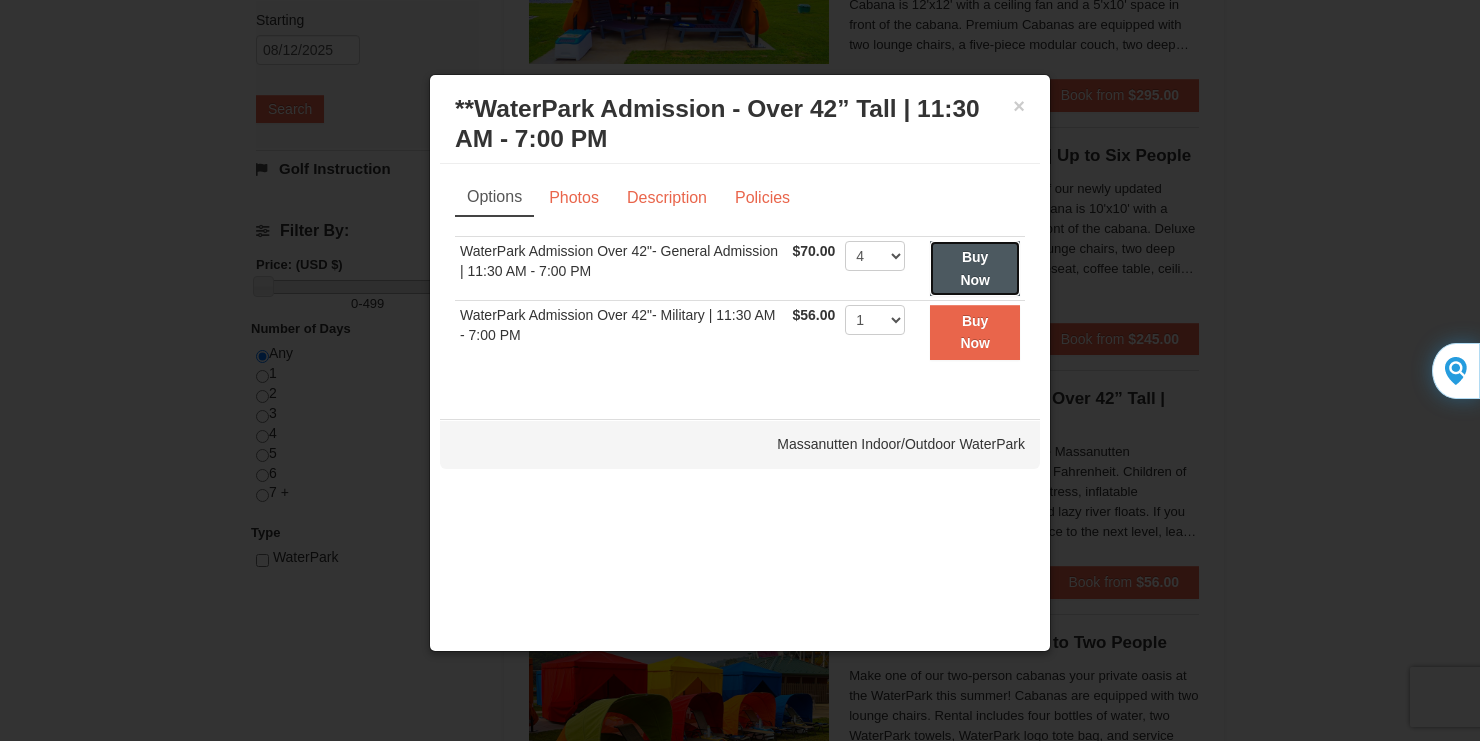 click on "Buy Now" at bounding box center (975, 268) 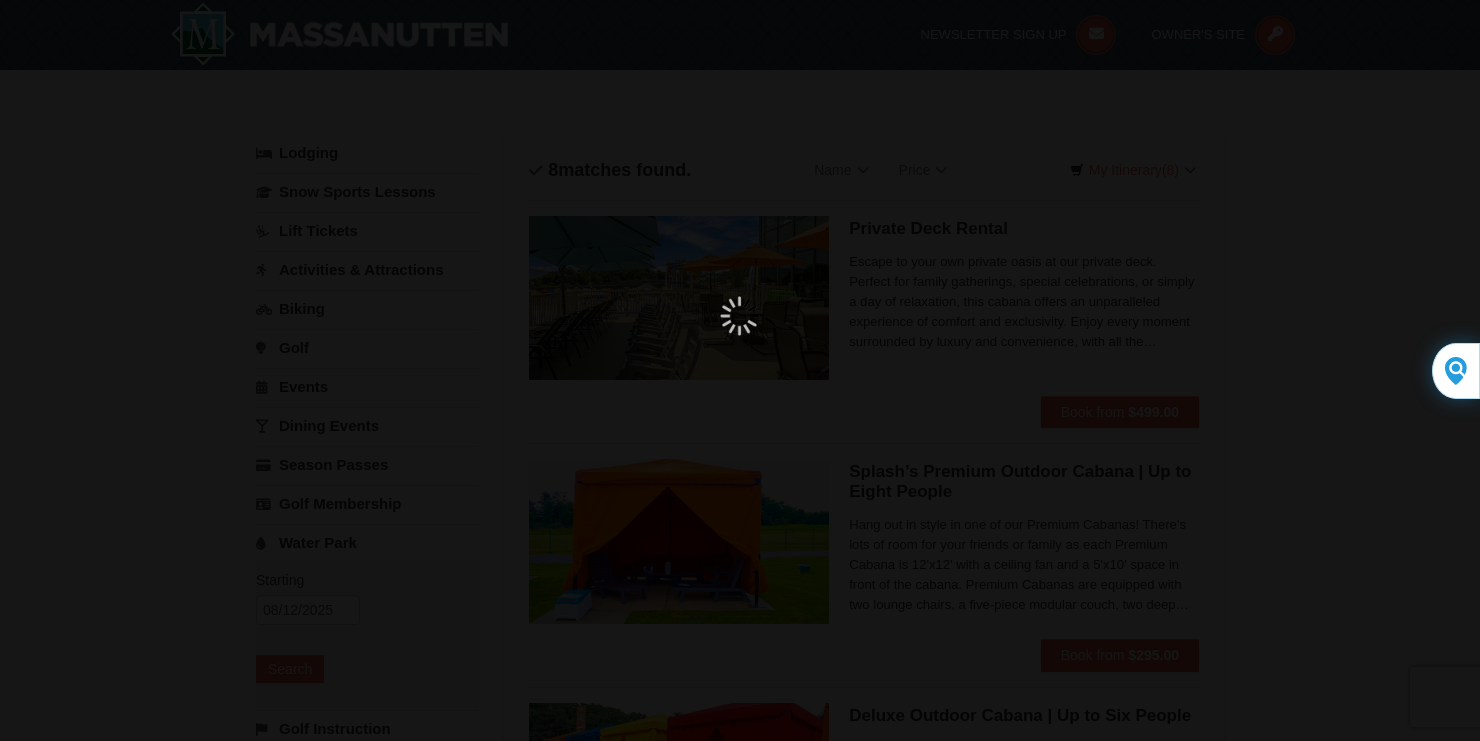scroll, scrollTop: 6, scrollLeft: 0, axis: vertical 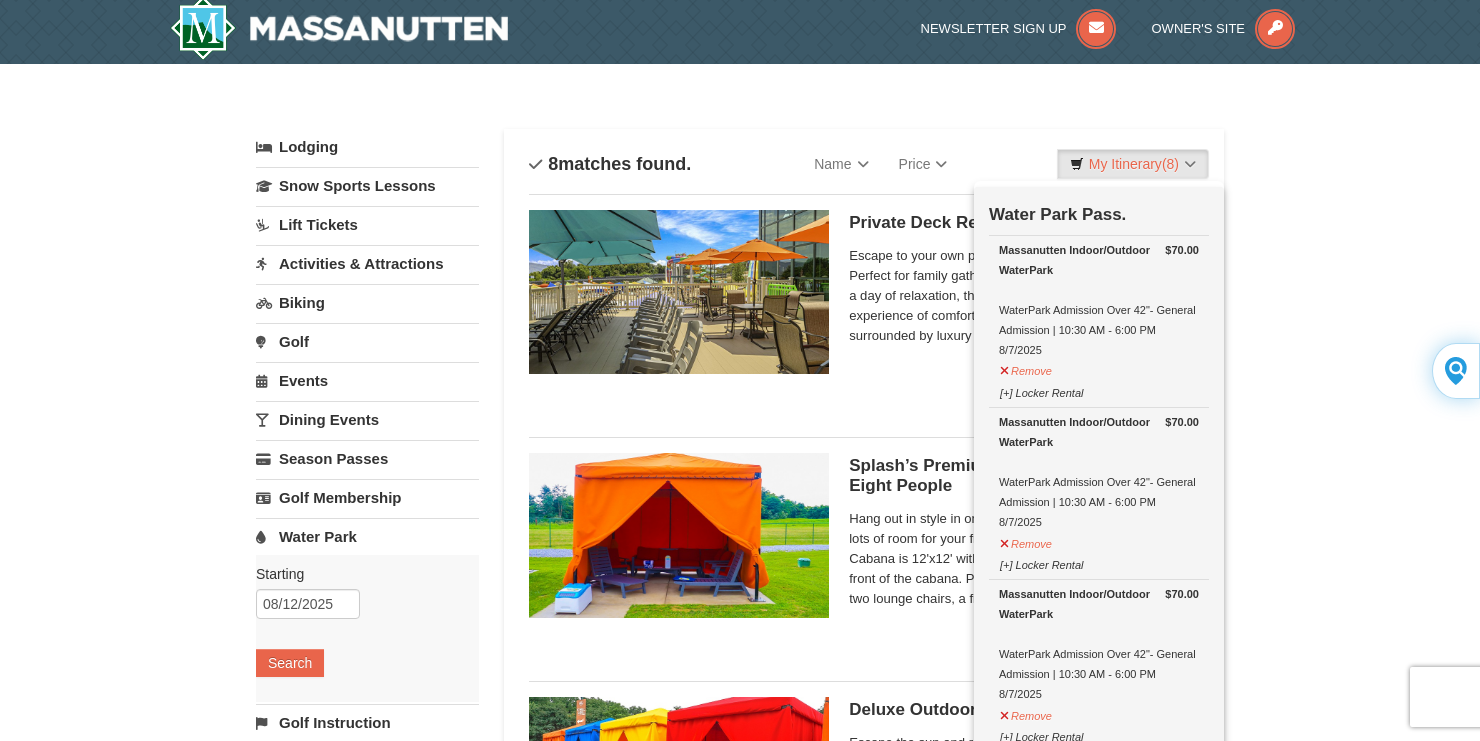 click on "Massanutten Indoor/Outdoor WaterPark
WaterPark Admission Over 42"- General Admission | 10:30 AM - 6:00 PM
8/7/2025" at bounding box center [1099, 300] 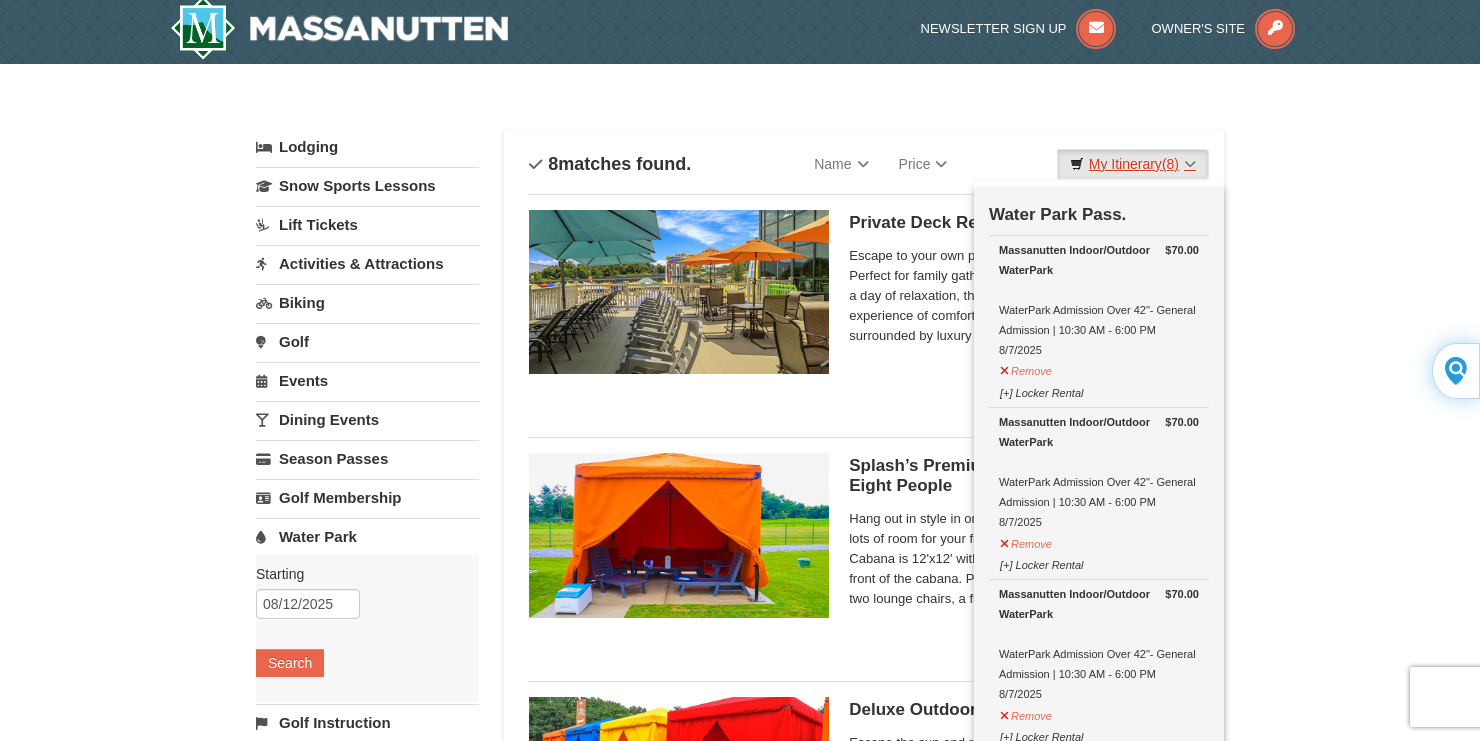 click on "My Itinerary (8)" at bounding box center [1133, 164] 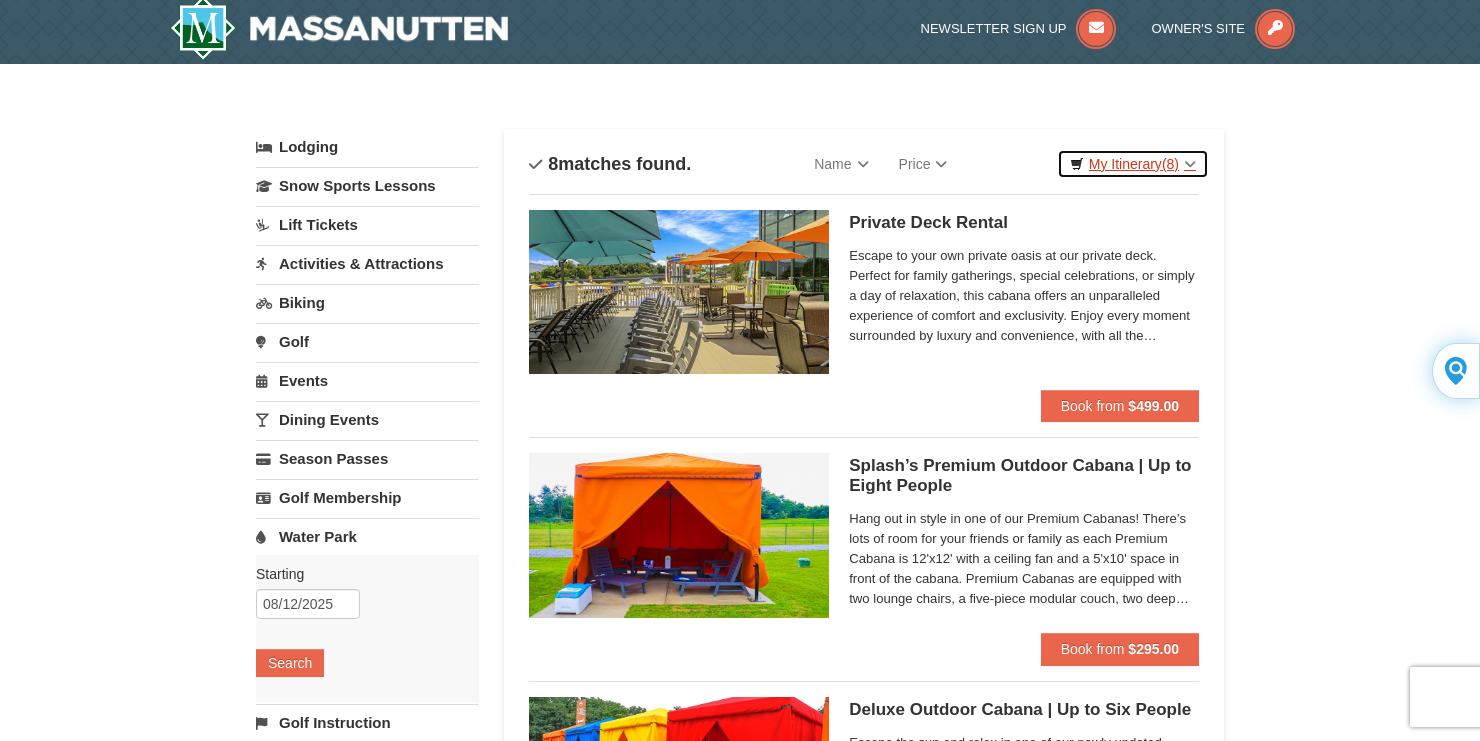 click on "My Itinerary (8)" at bounding box center (1133, 164) 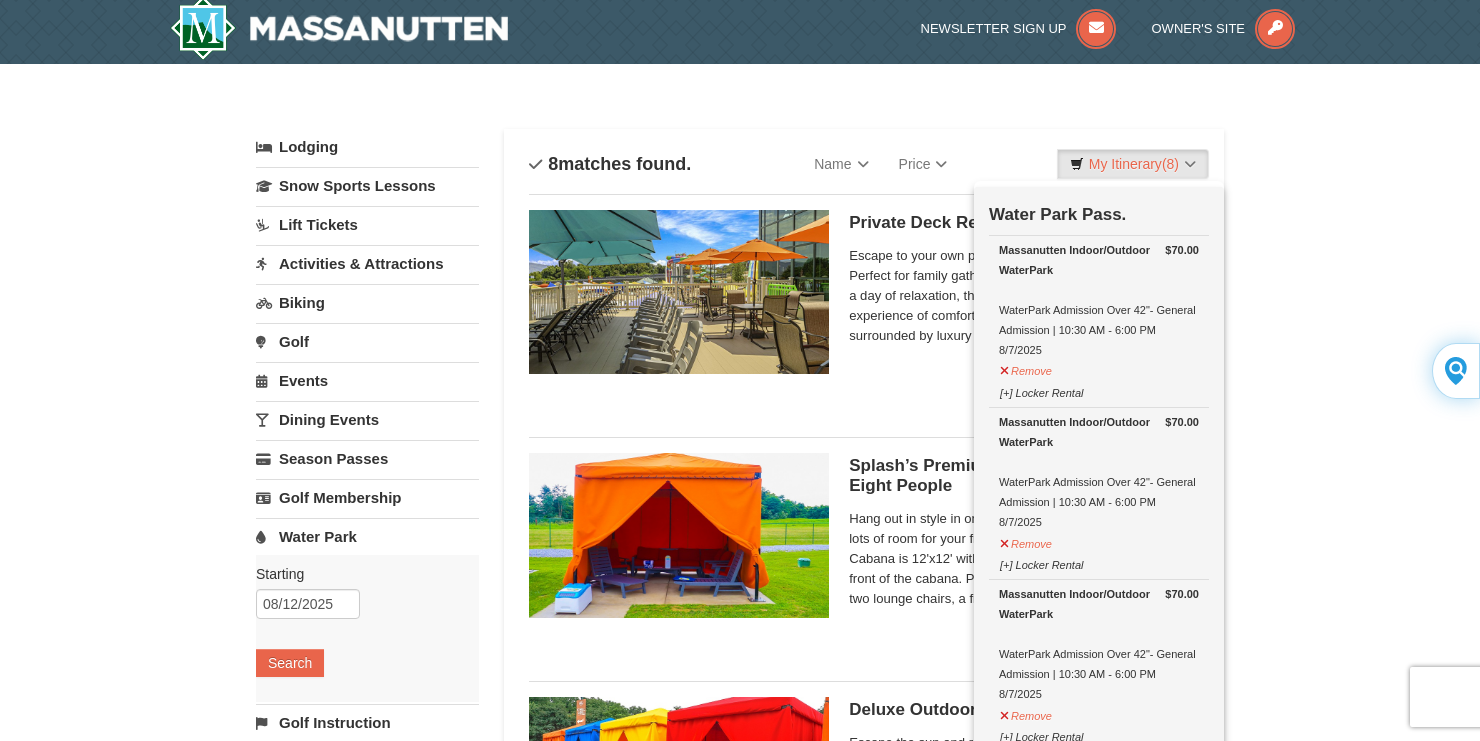 click on "×
Categories
List
Filter
My Itinerary (8)
Check Out Now
Water Park Pass.
$70.00
Massanutten Indoor/Outdoor WaterPark
WaterPark Admission Over 42"- General Admission | 10:30 AM - 6:00 PM
8/7/2025
$70.00" at bounding box center (740, 1130) 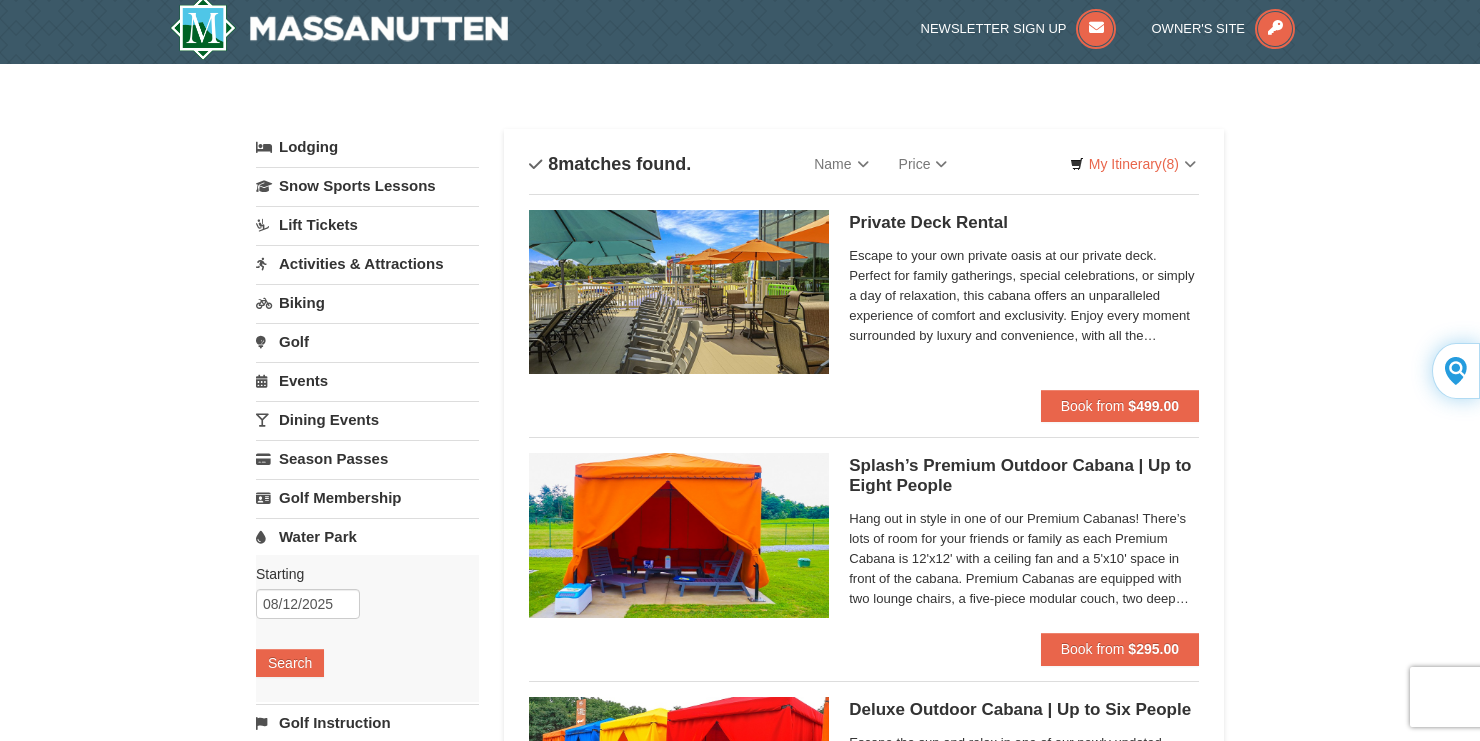 click on "Activities & Attractions" at bounding box center (367, 263) 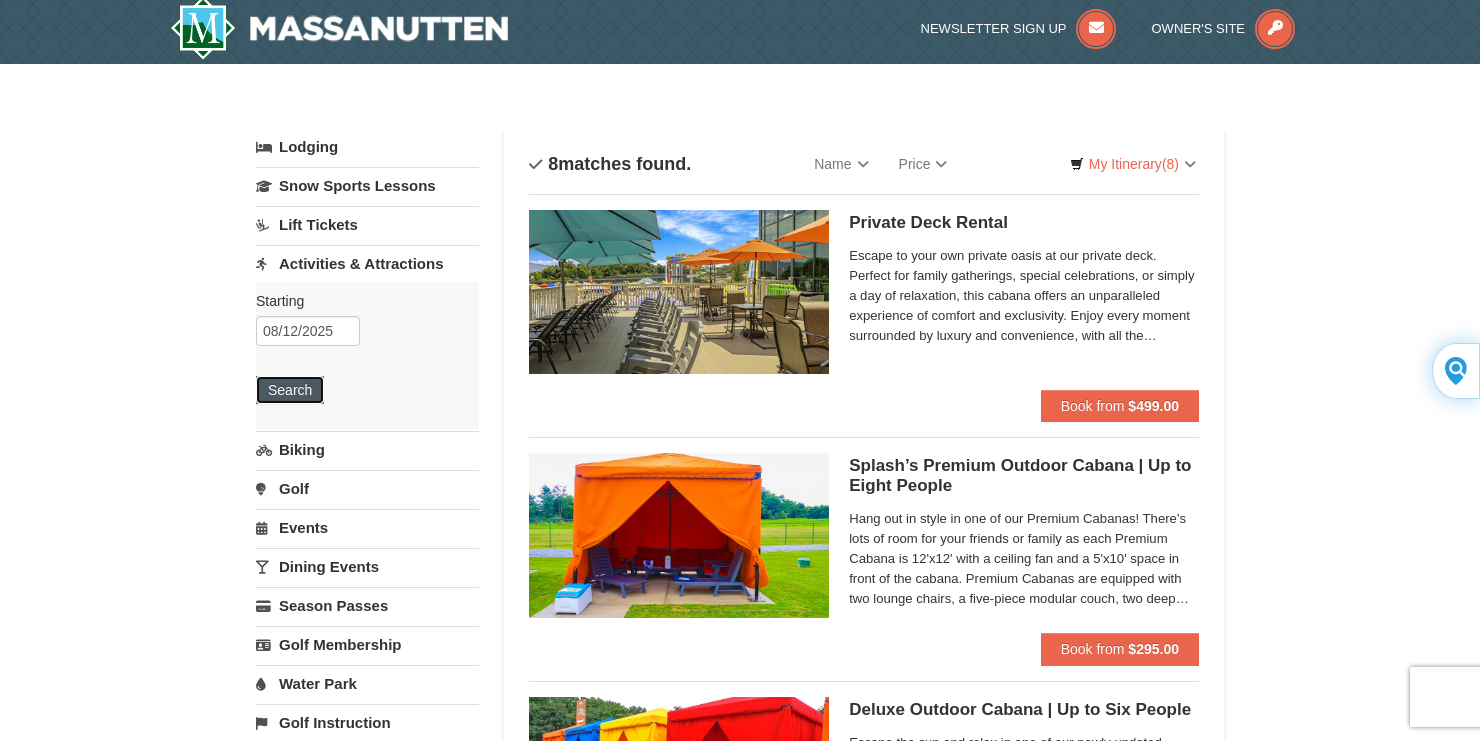 click on "Search" at bounding box center (290, 390) 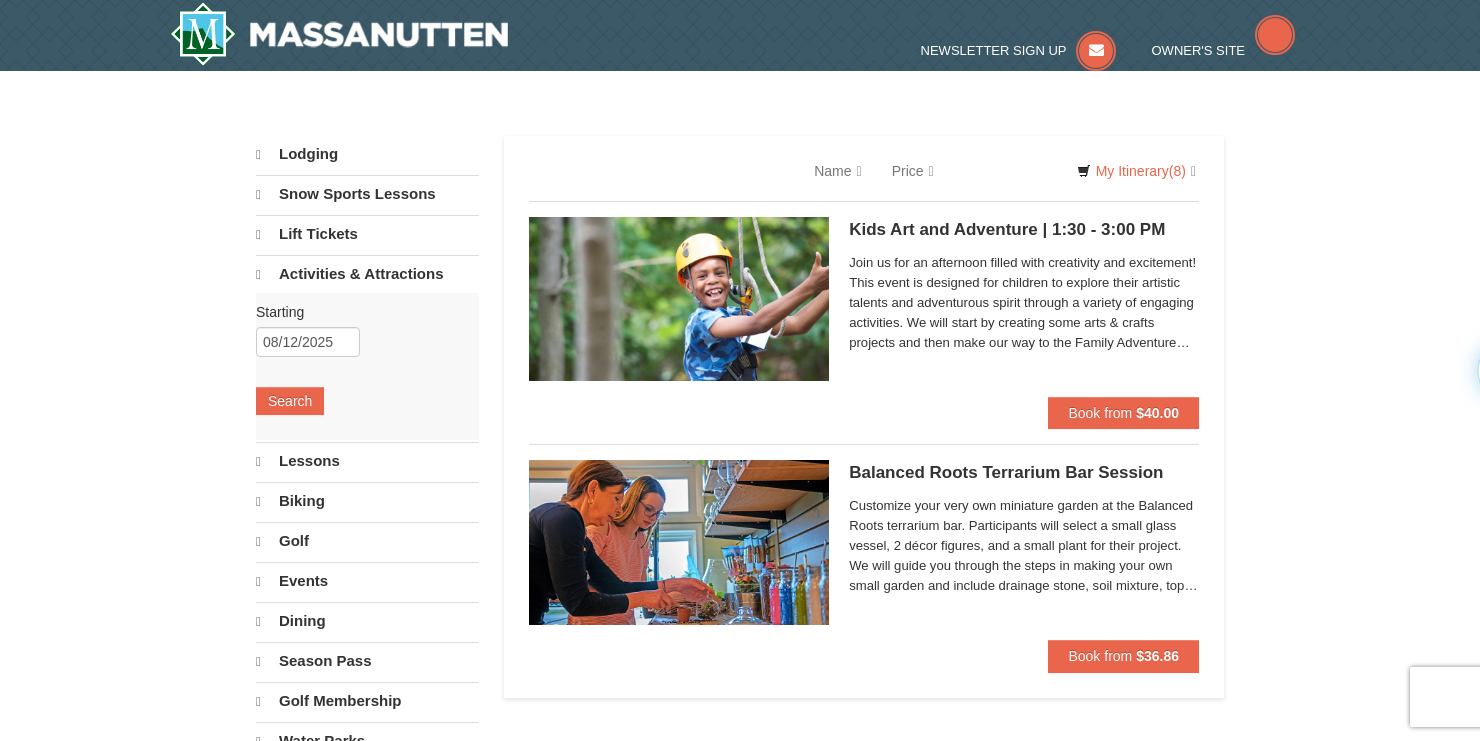 scroll, scrollTop: 0, scrollLeft: 0, axis: both 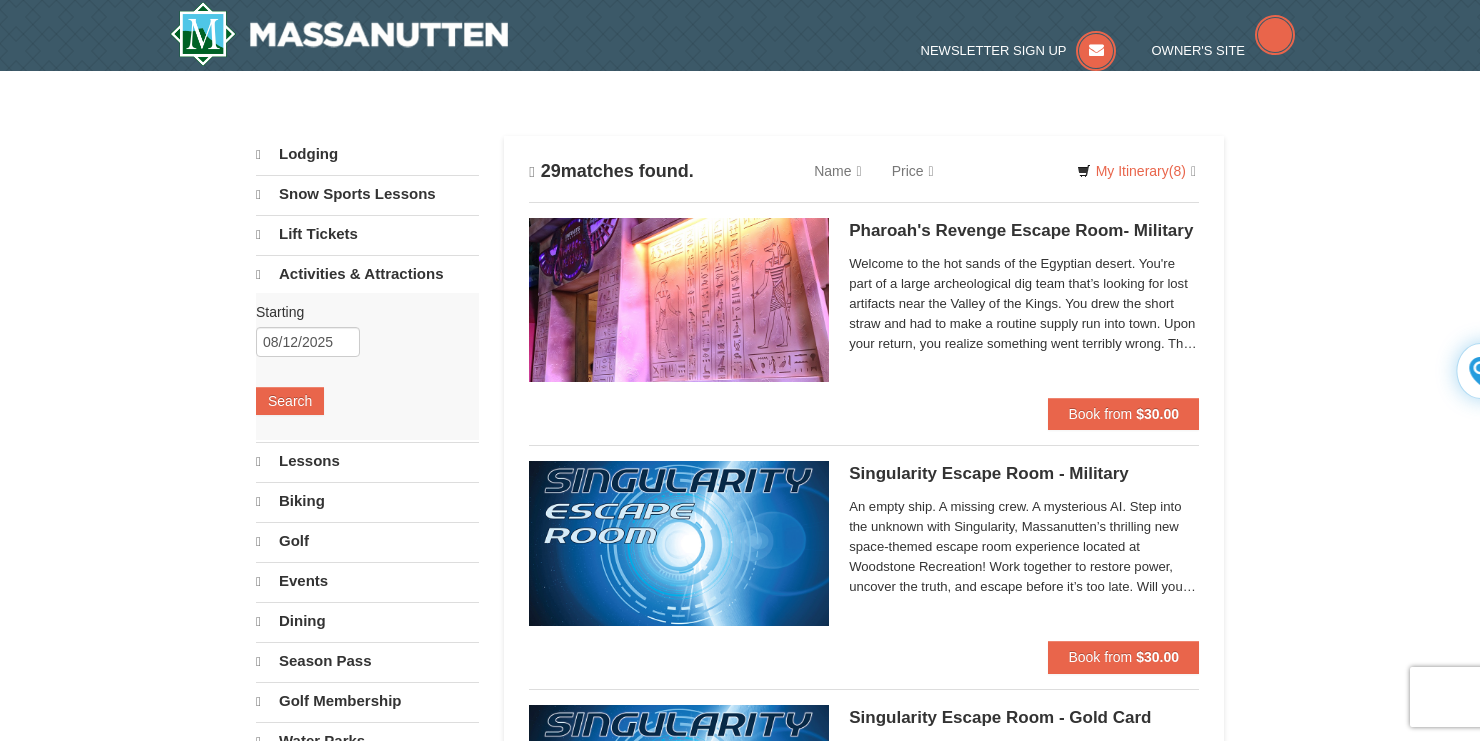 select on "8" 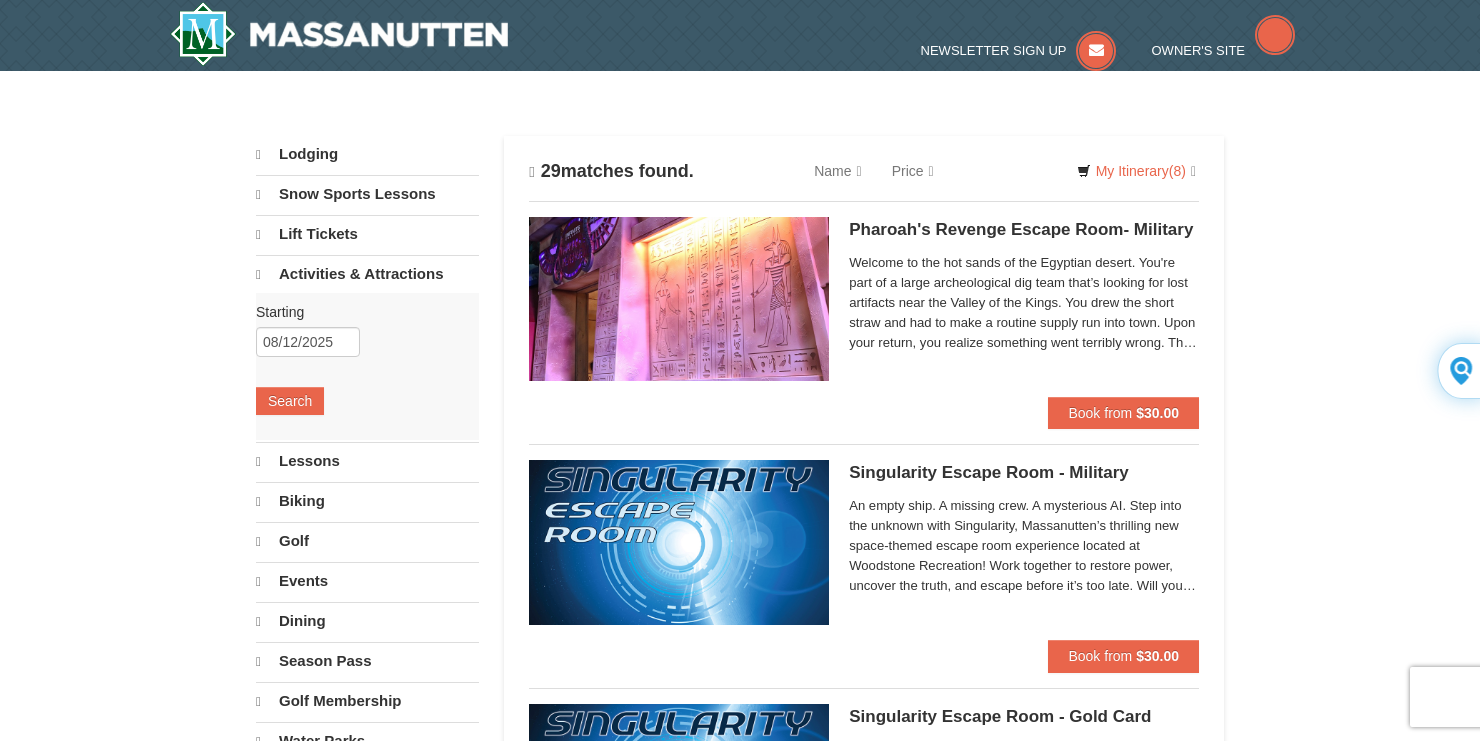 scroll, scrollTop: 0, scrollLeft: 0, axis: both 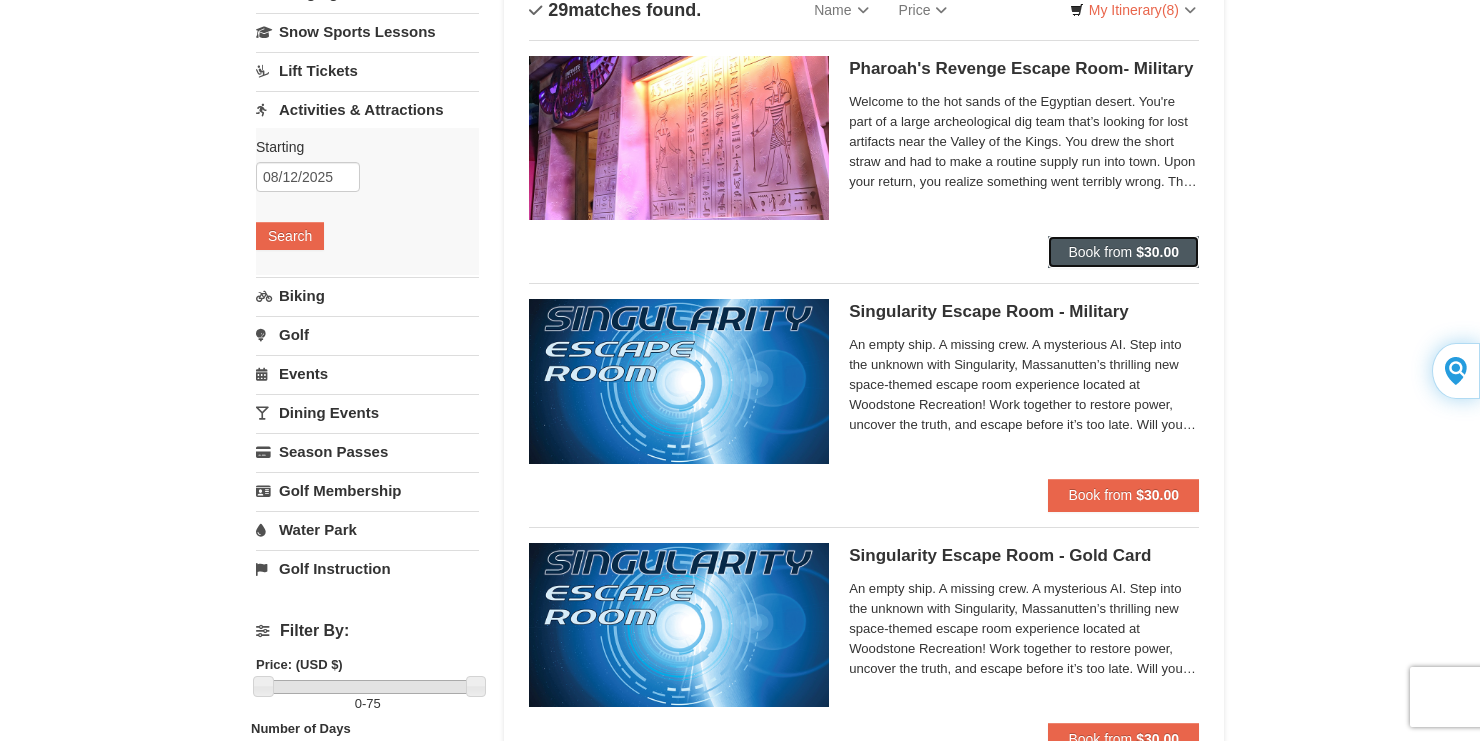 click on "Book from" at bounding box center [1100, 252] 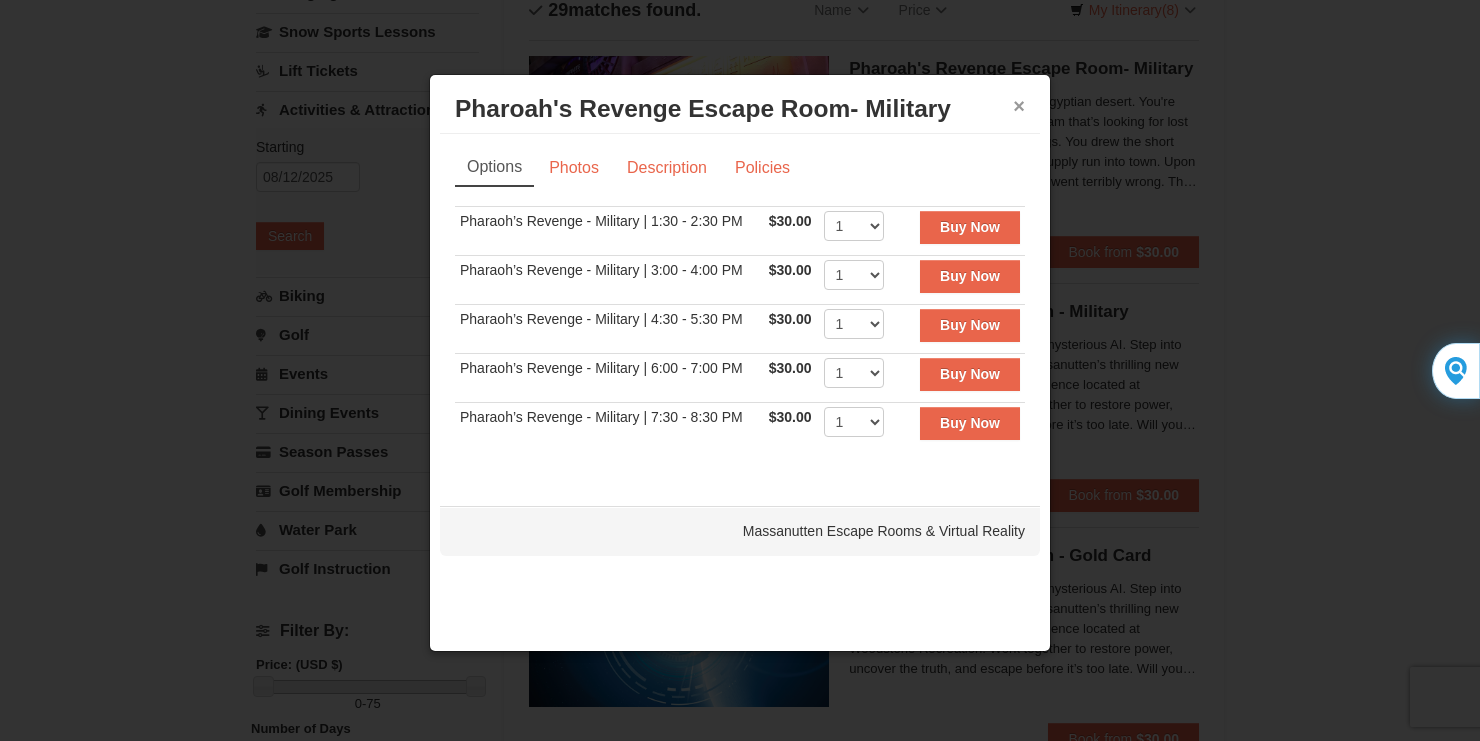 click on "×" at bounding box center (1019, 106) 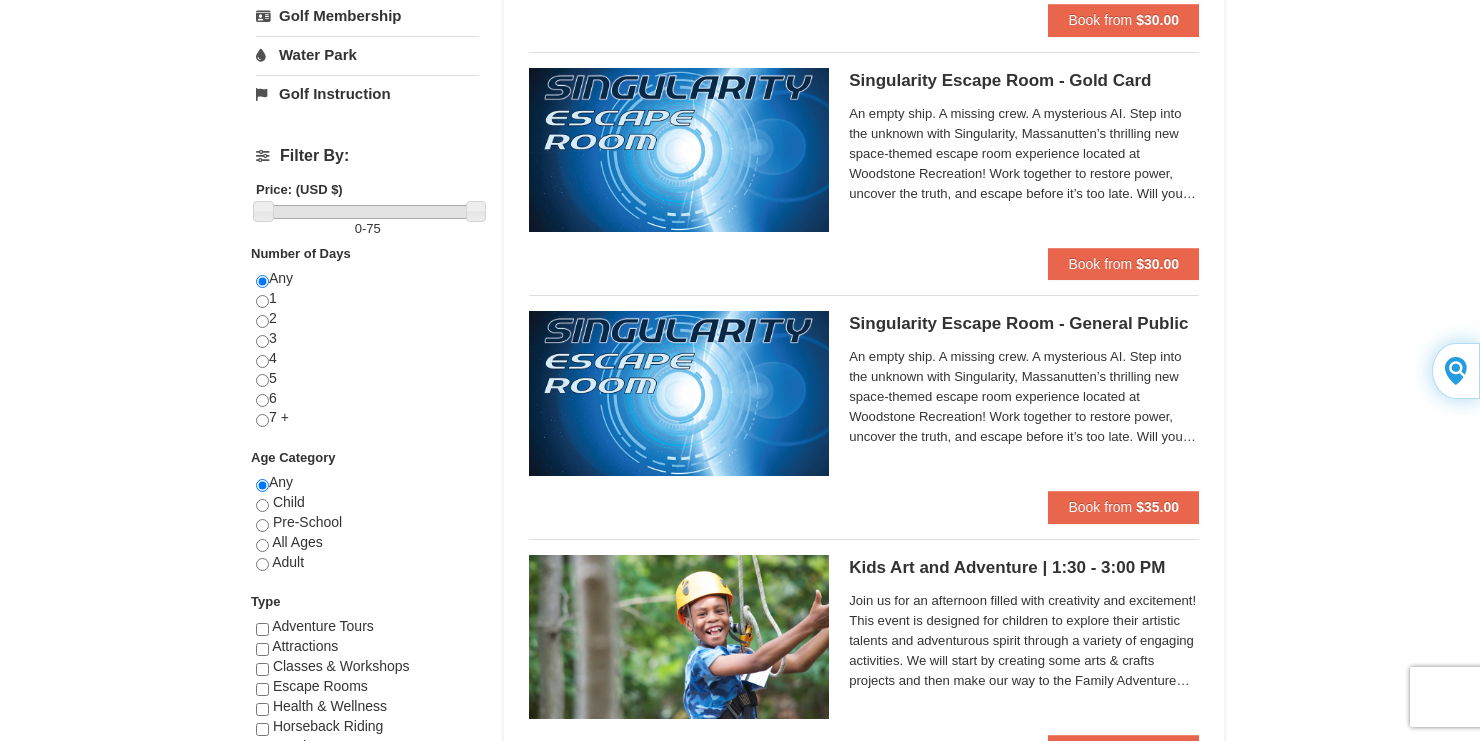 scroll, scrollTop: 640, scrollLeft: 0, axis: vertical 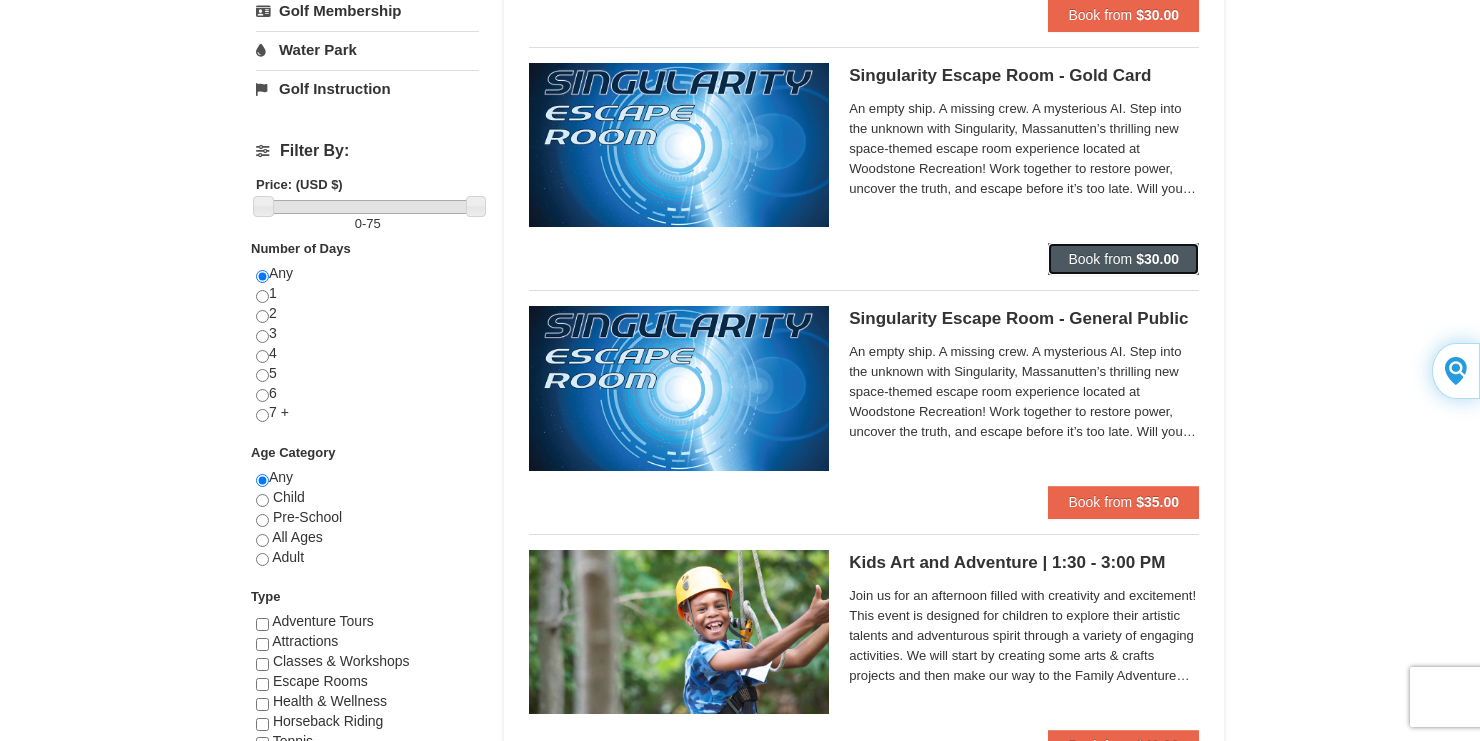 click on "Book from" at bounding box center [1100, 259] 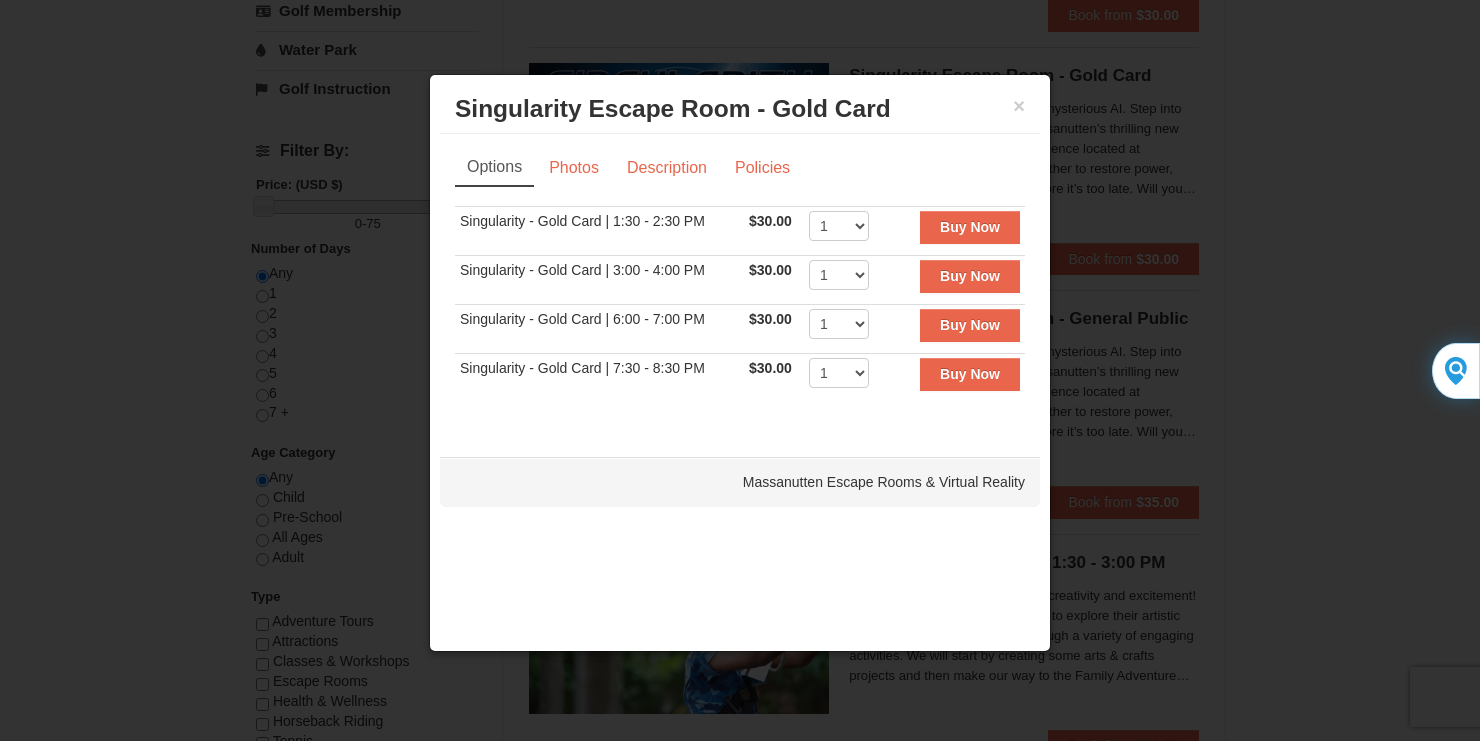 click at bounding box center (740, 370) 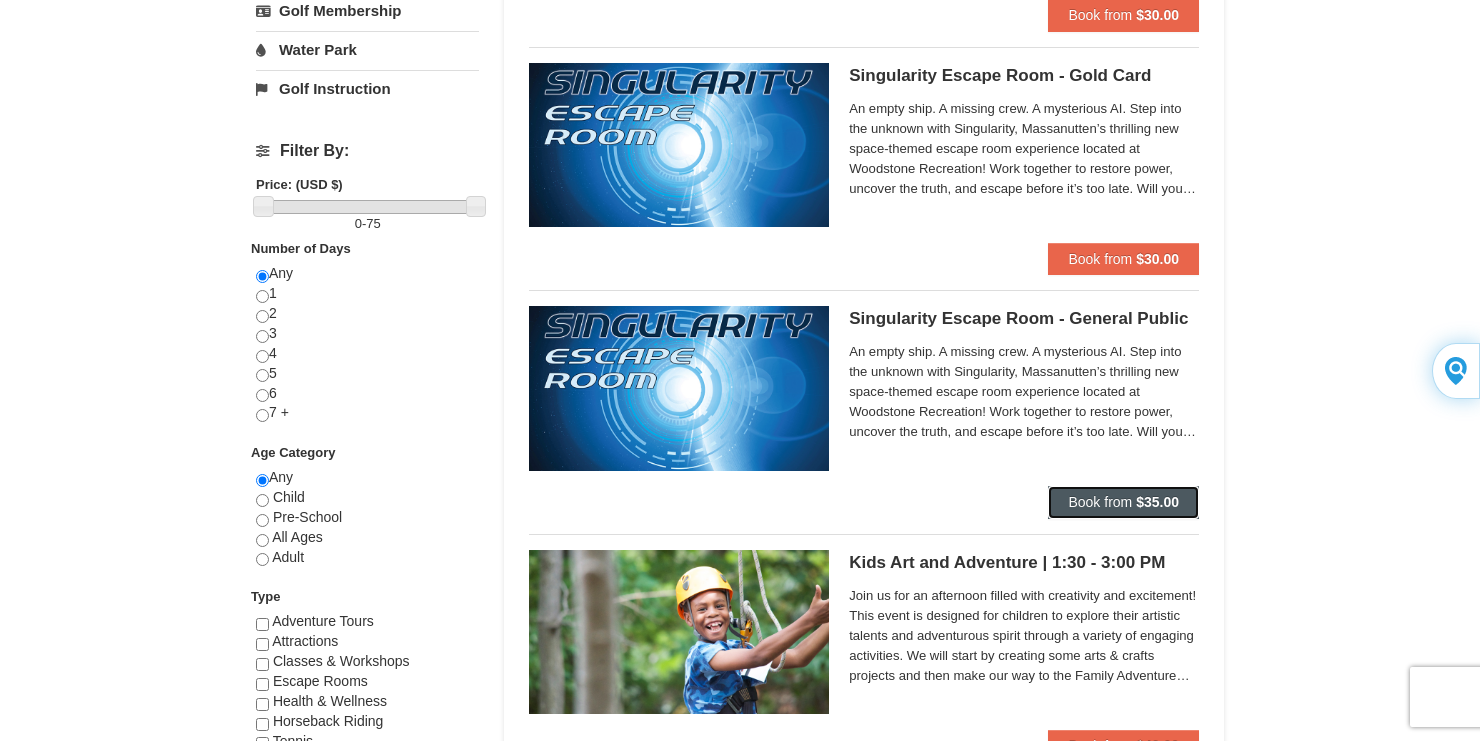 click on "Book from" at bounding box center (1100, 502) 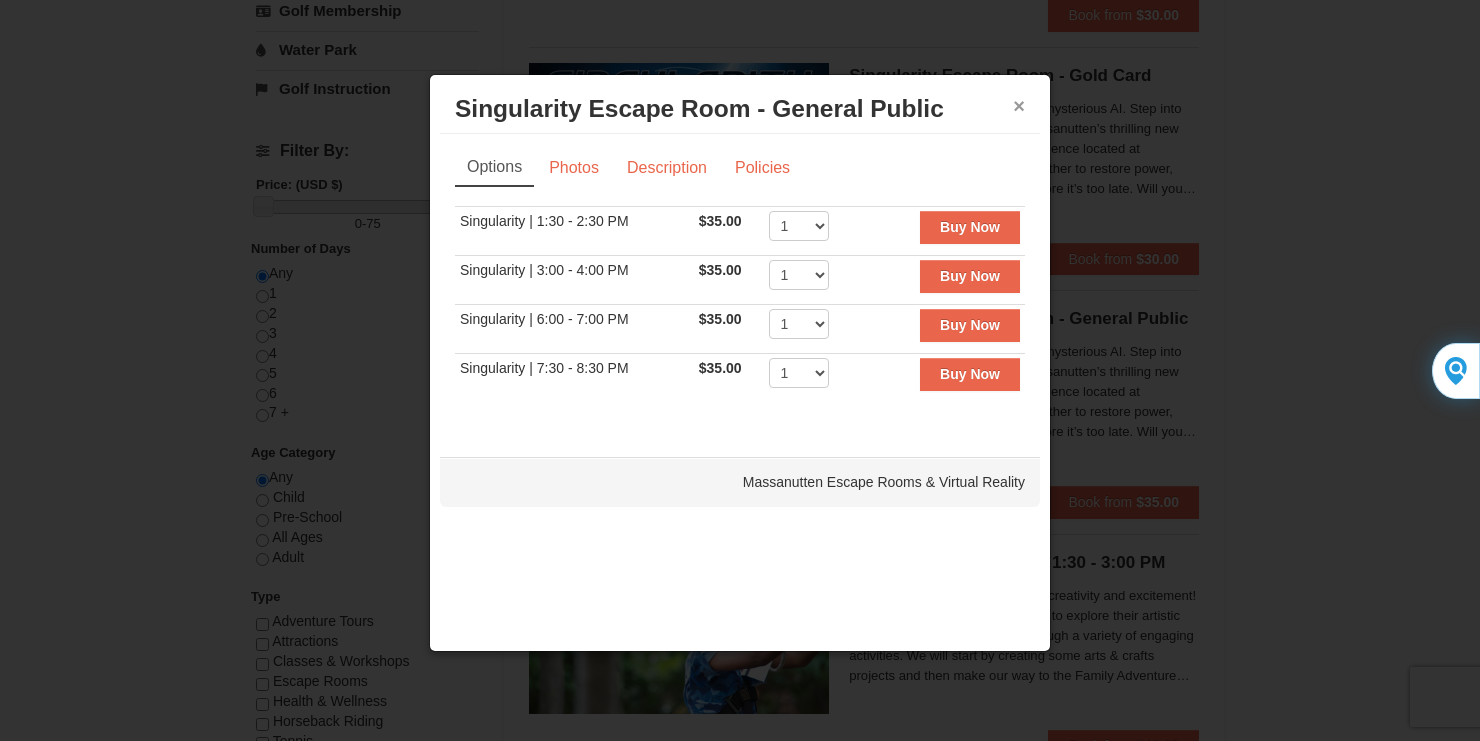 click on "×" at bounding box center (1019, 106) 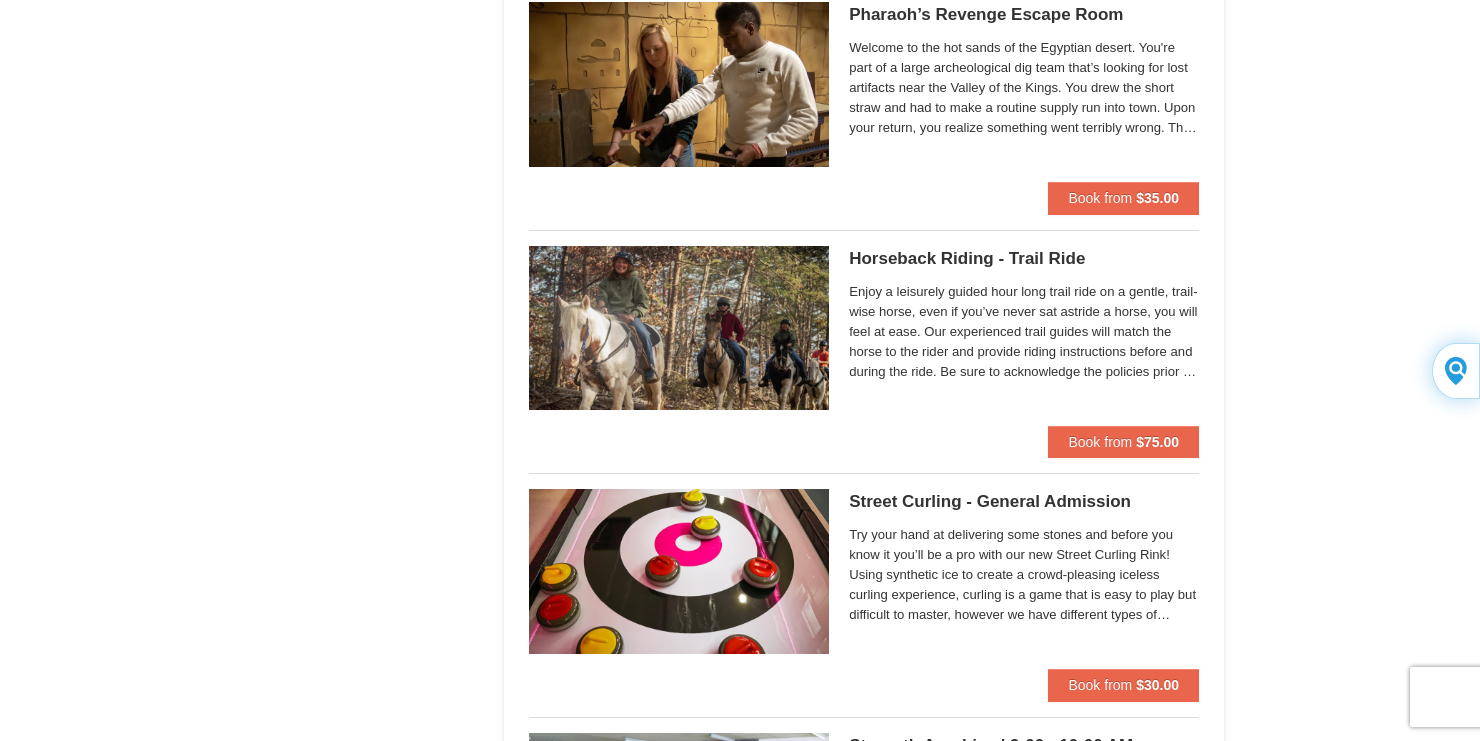 scroll, scrollTop: 1680, scrollLeft: 0, axis: vertical 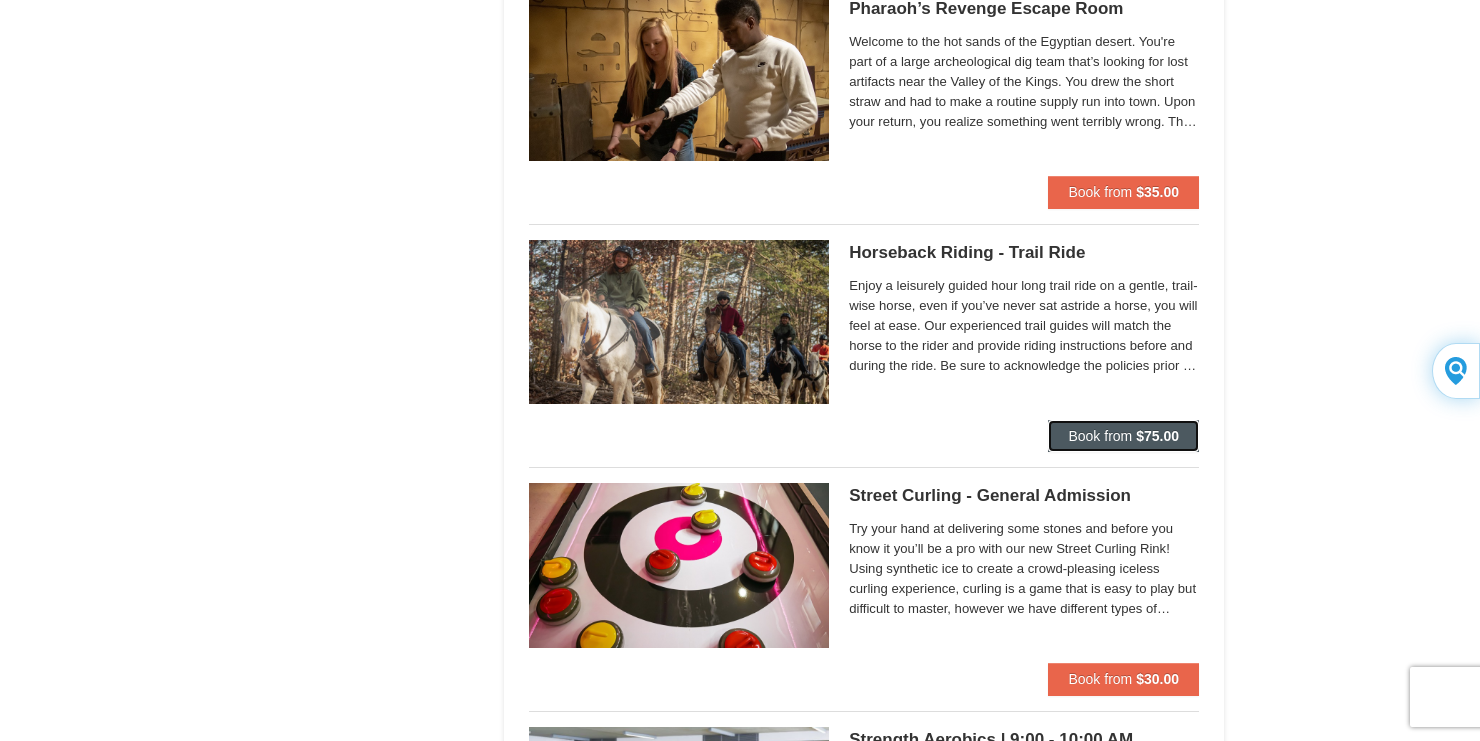 click on "Book from" at bounding box center (1100, 436) 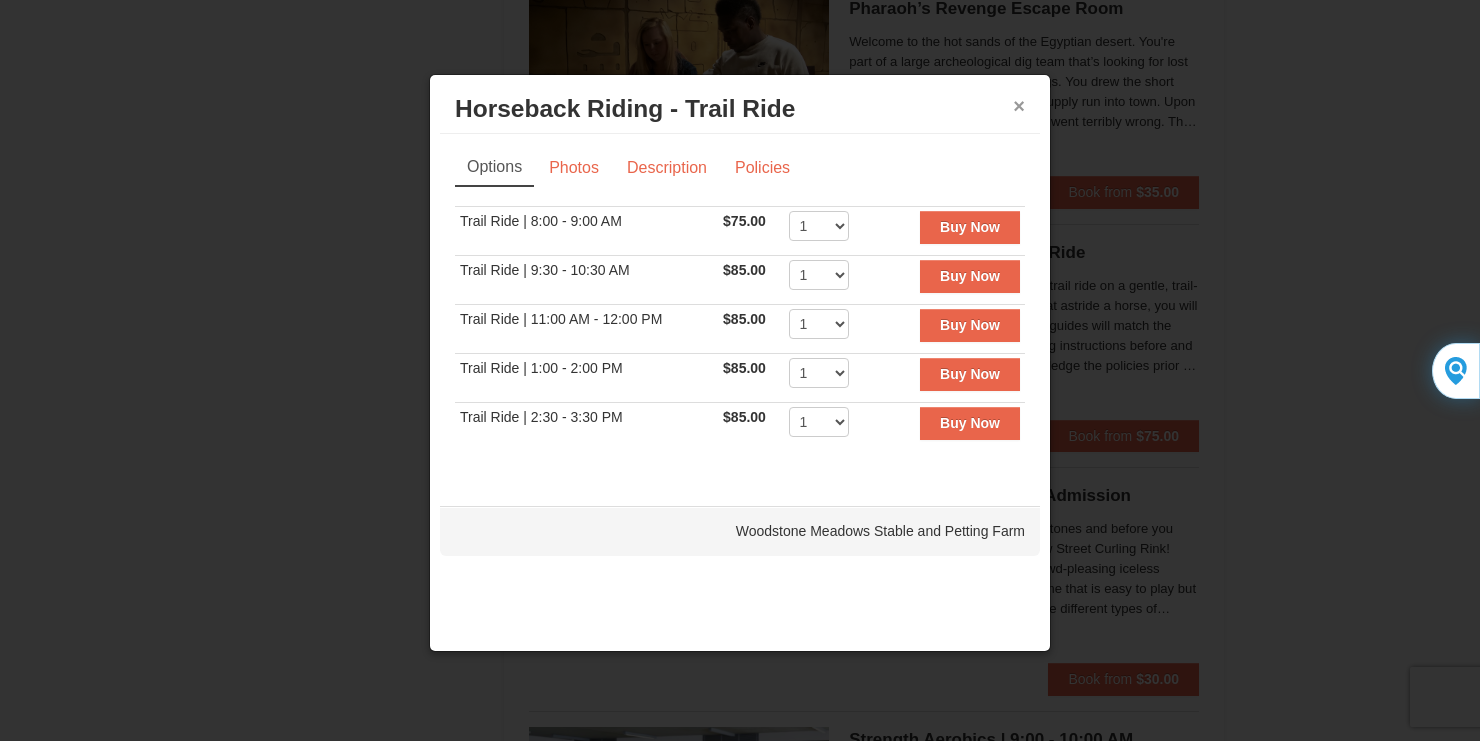 click on "×" at bounding box center [1019, 106] 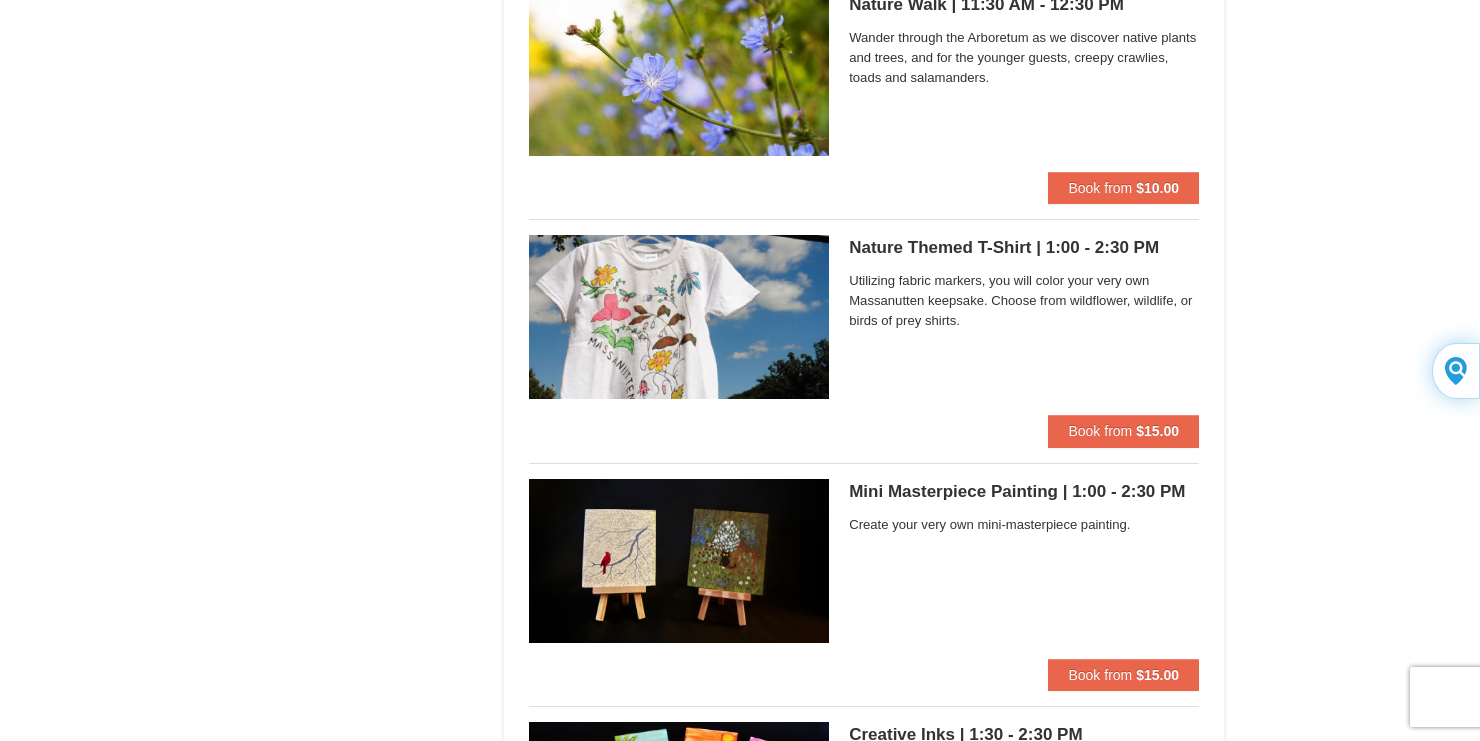 scroll, scrollTop: 5360, scrollLeft: 0, axis: vertical 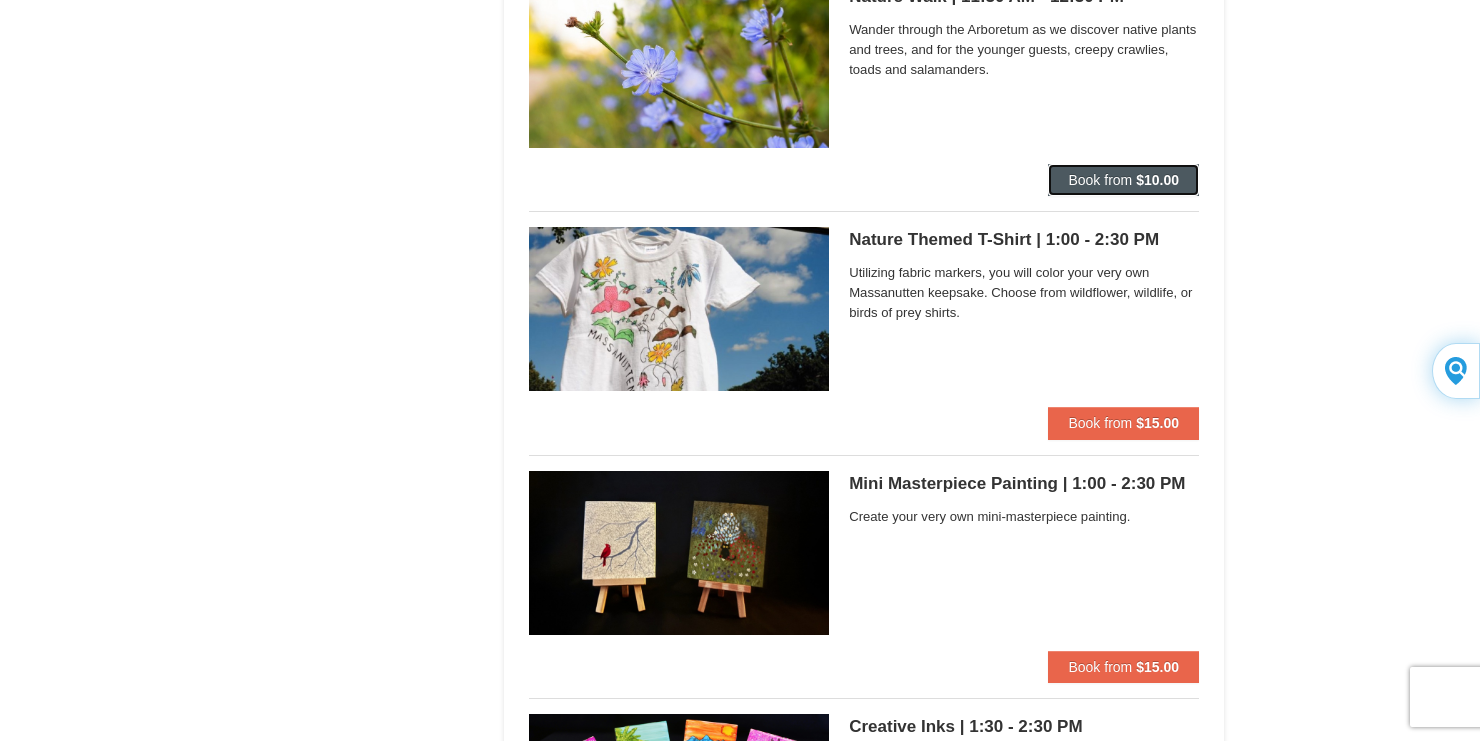 click on "Book from" at bounding box center (1100, 180) 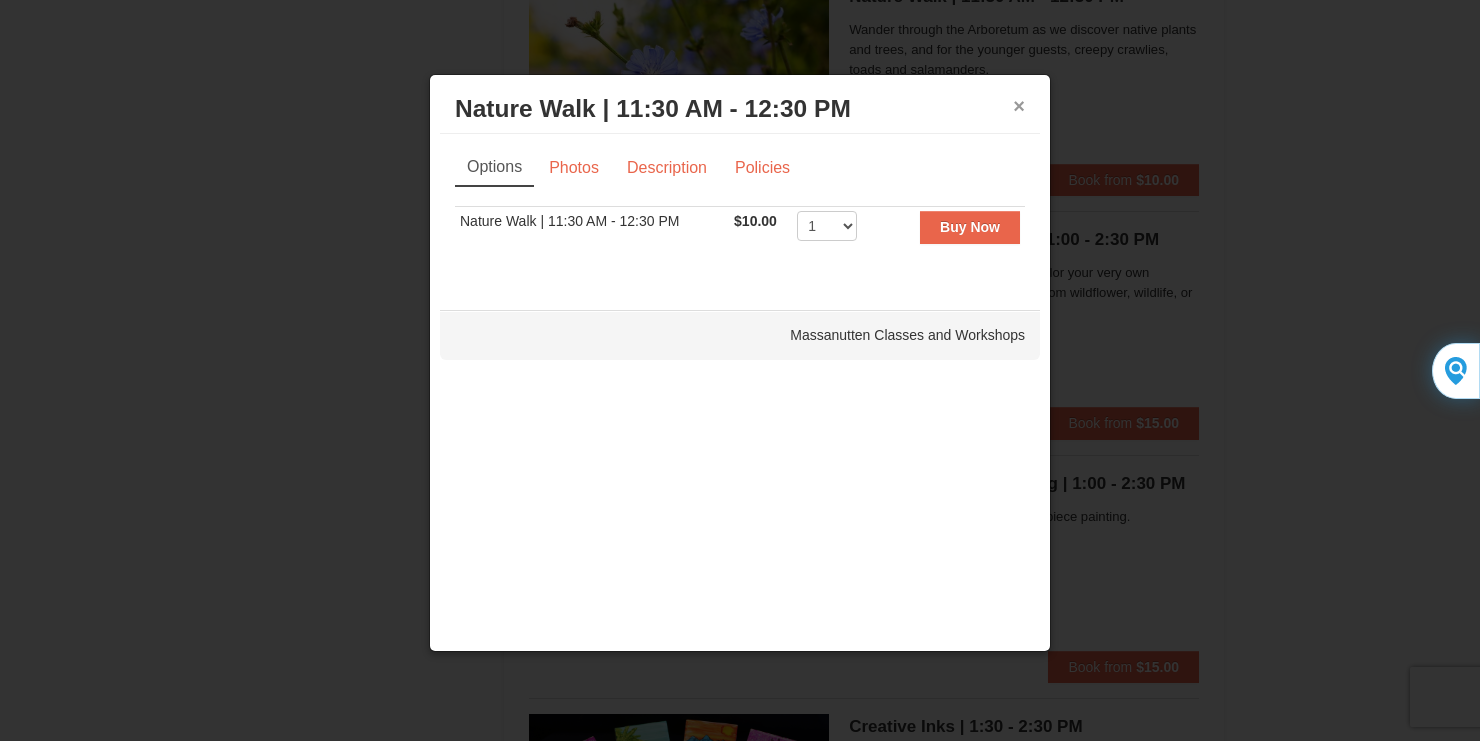 click on "×" at bounding box center [1019, 106] 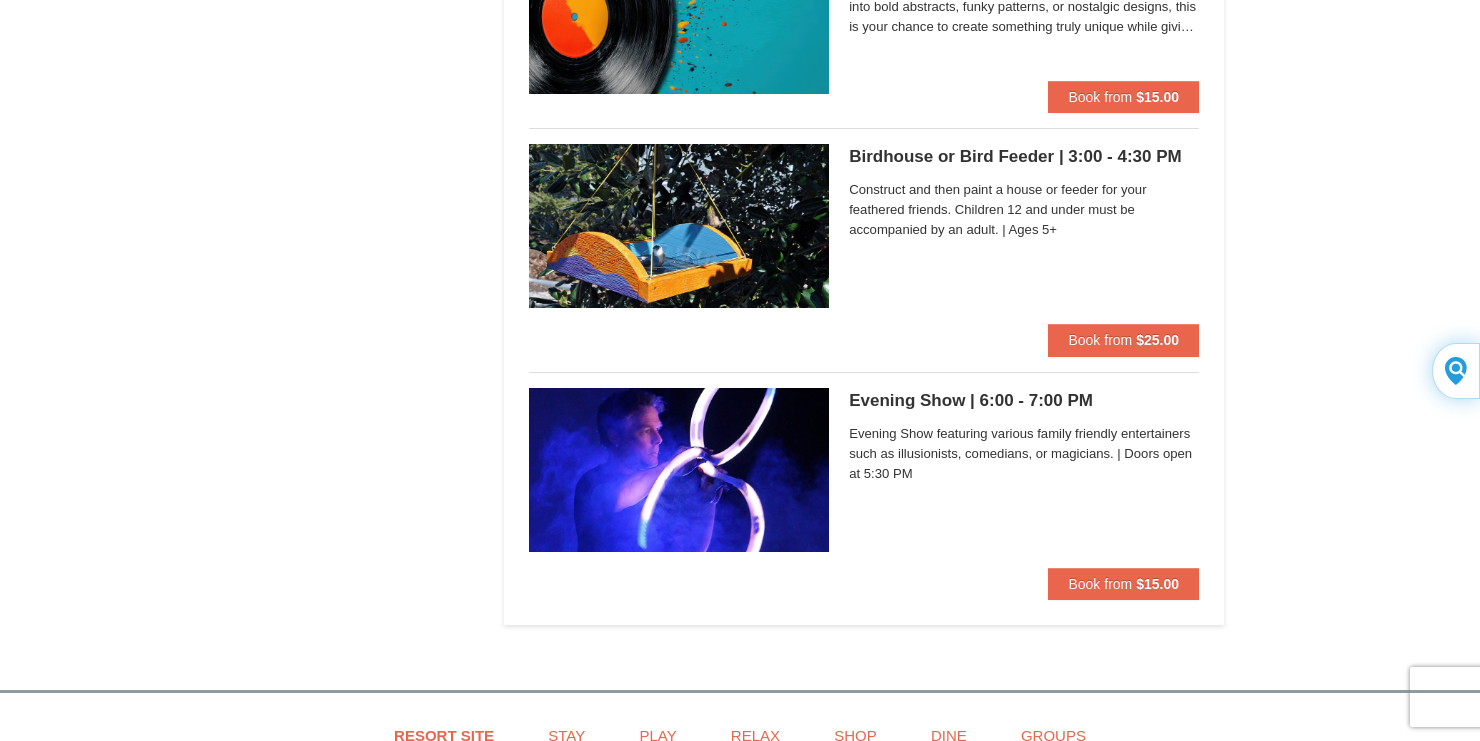 scroll, scrollTop: 6720, scrollLeft: 0, axis: vertical 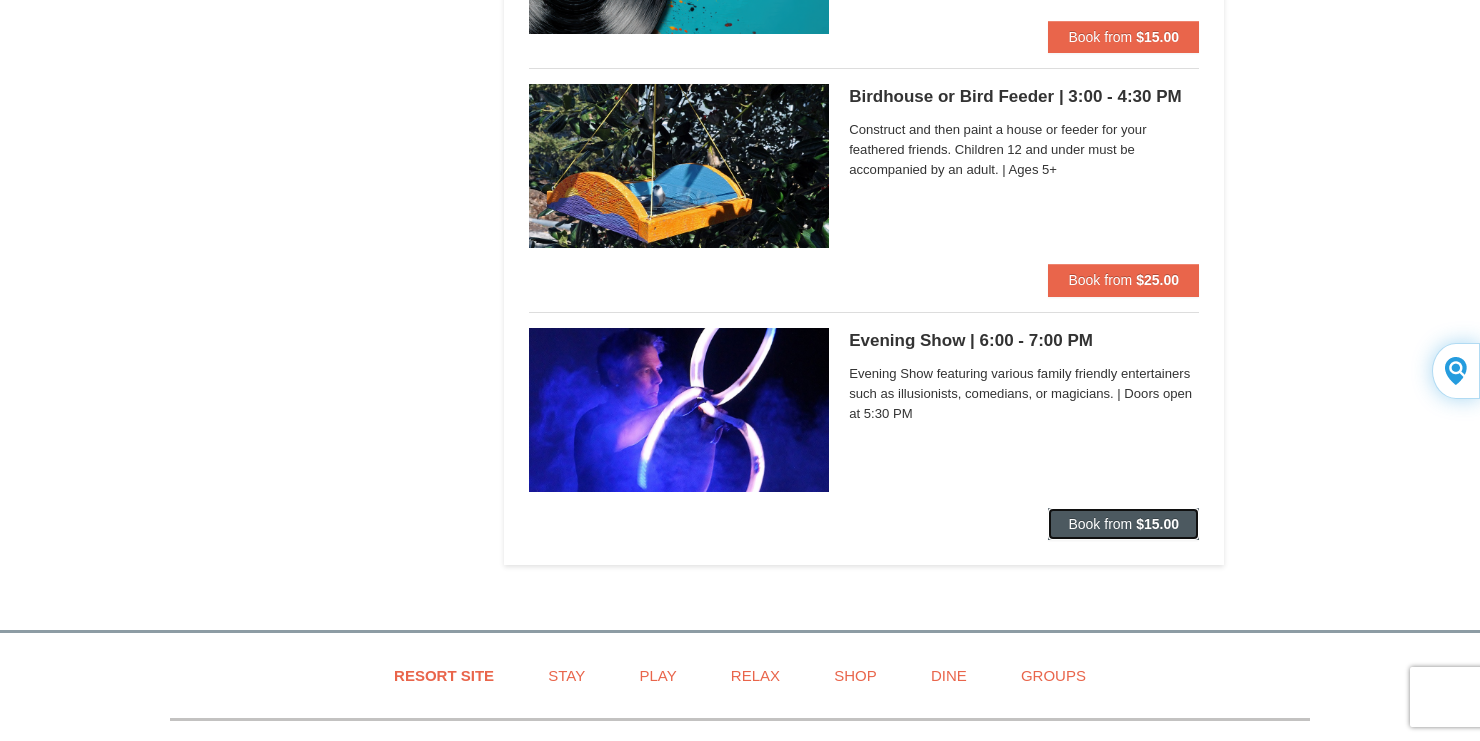 click on "Book from" at bounding box center [1100, 524] 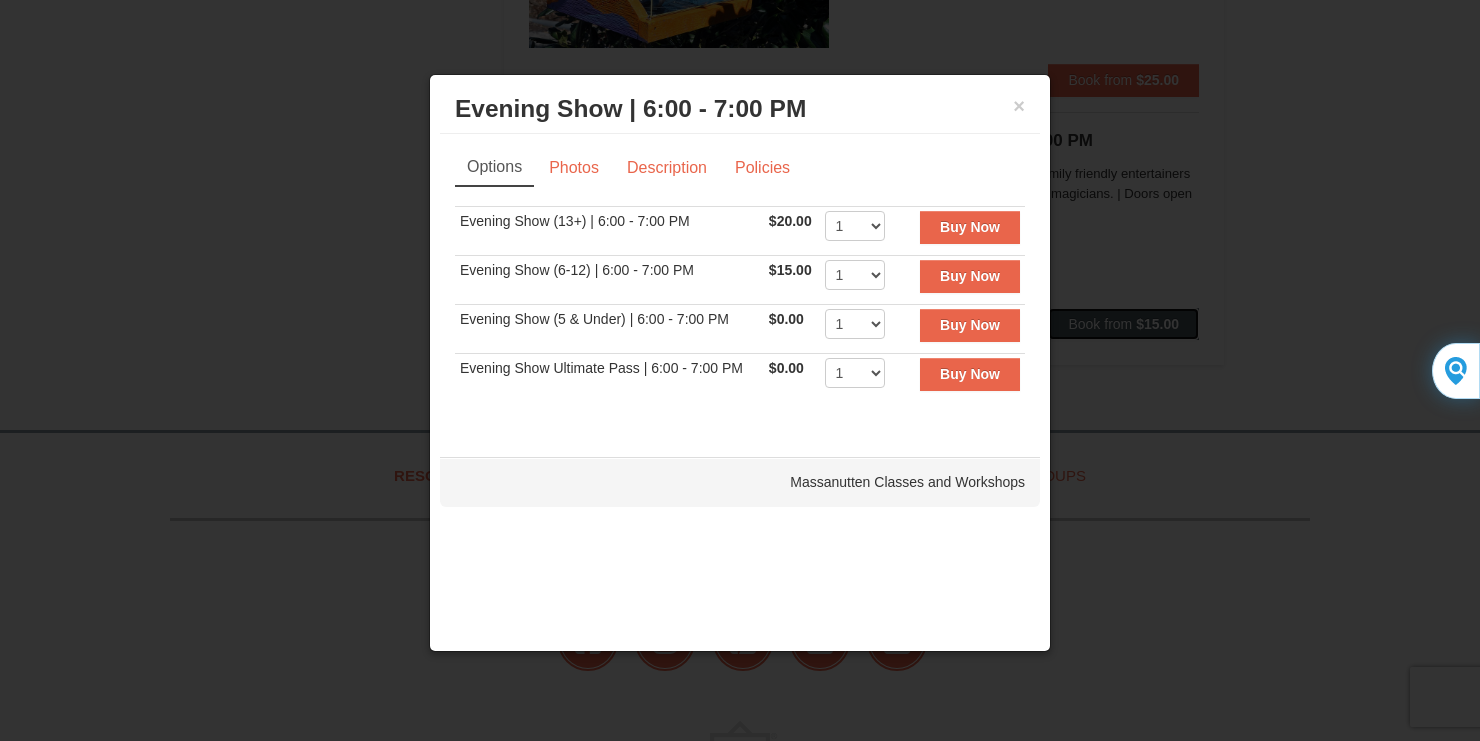 scroll, scrollTop: 6960, scrollLeft: 0, axis: vertical 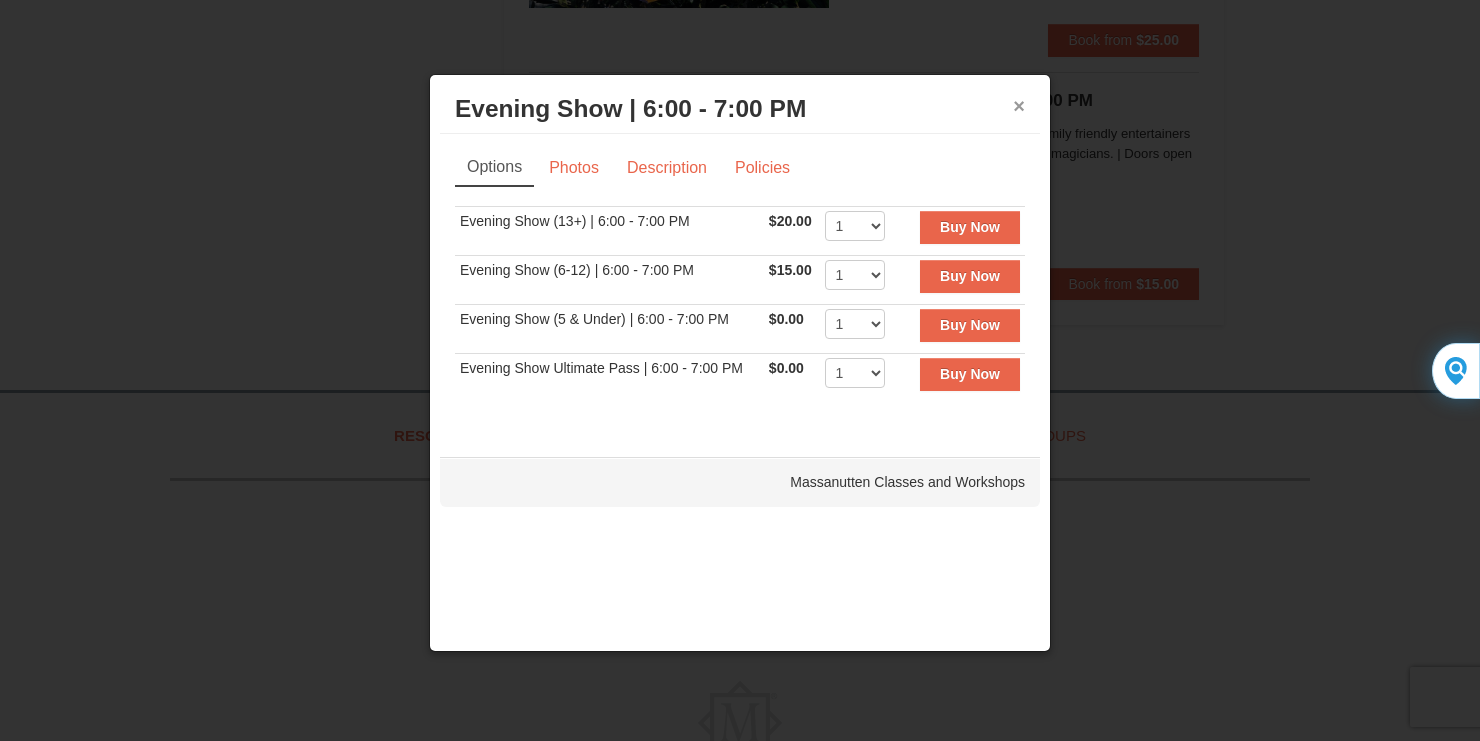 click on "×" at bounding box center (1019, 106) 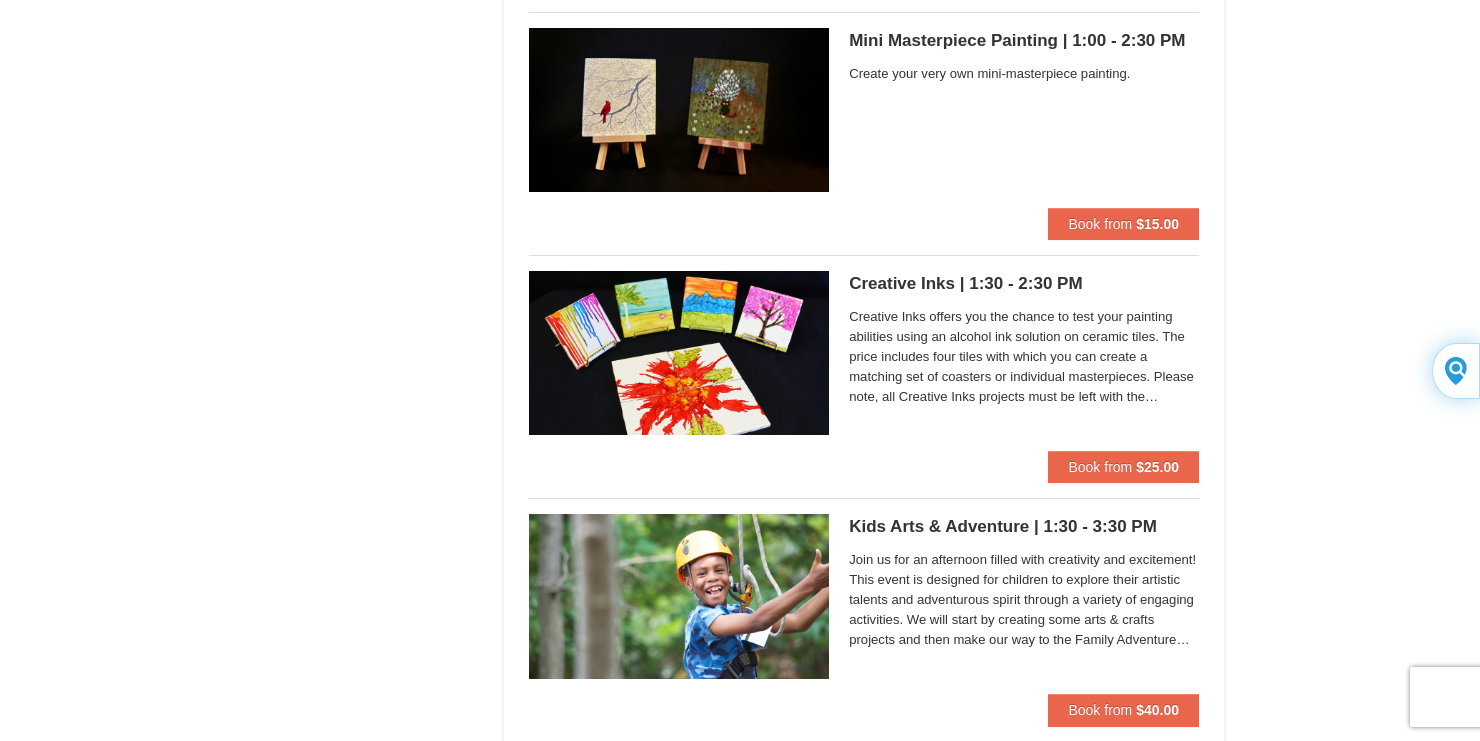 scroll, scrollTop: 5481, scrollLeft: 0, axis: vertical 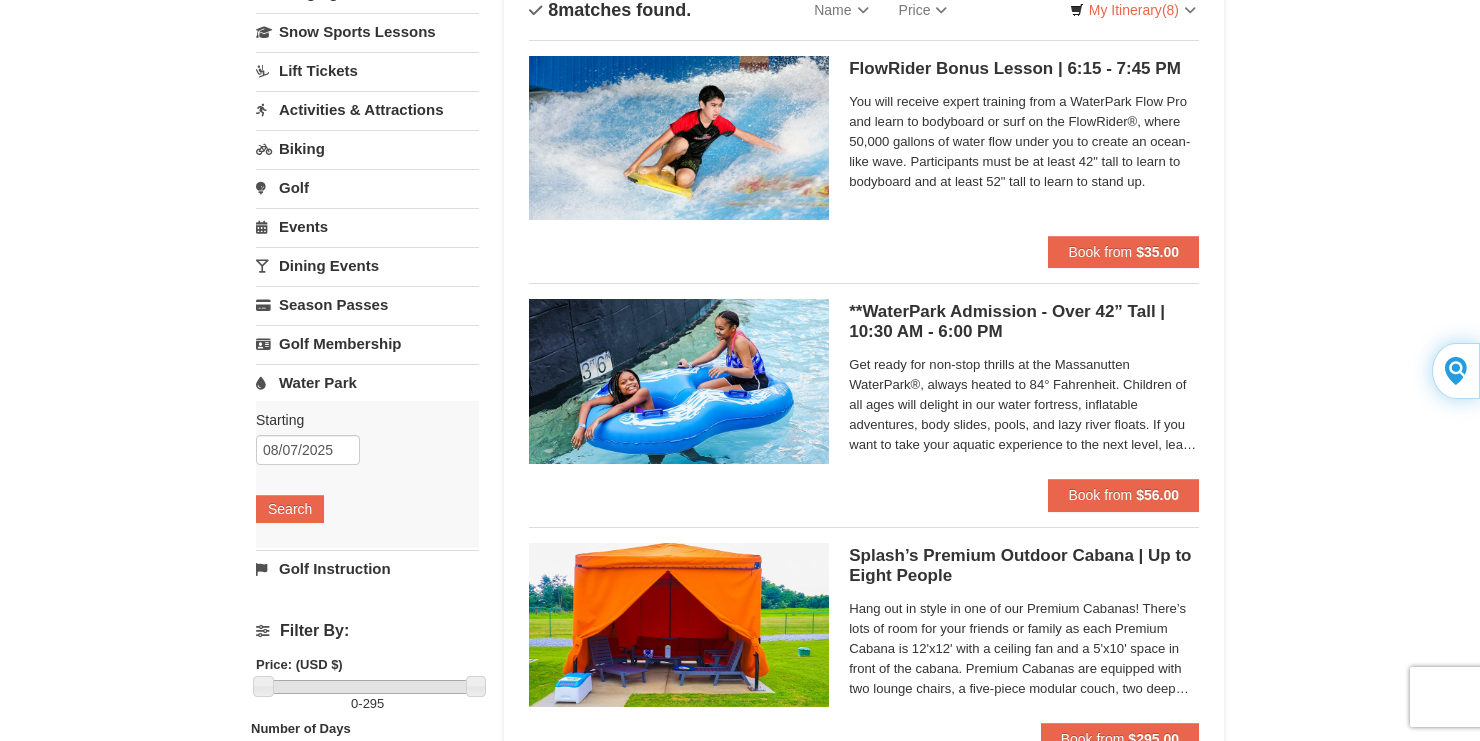 click on "Dining Events" at bounding box center [367, 265] 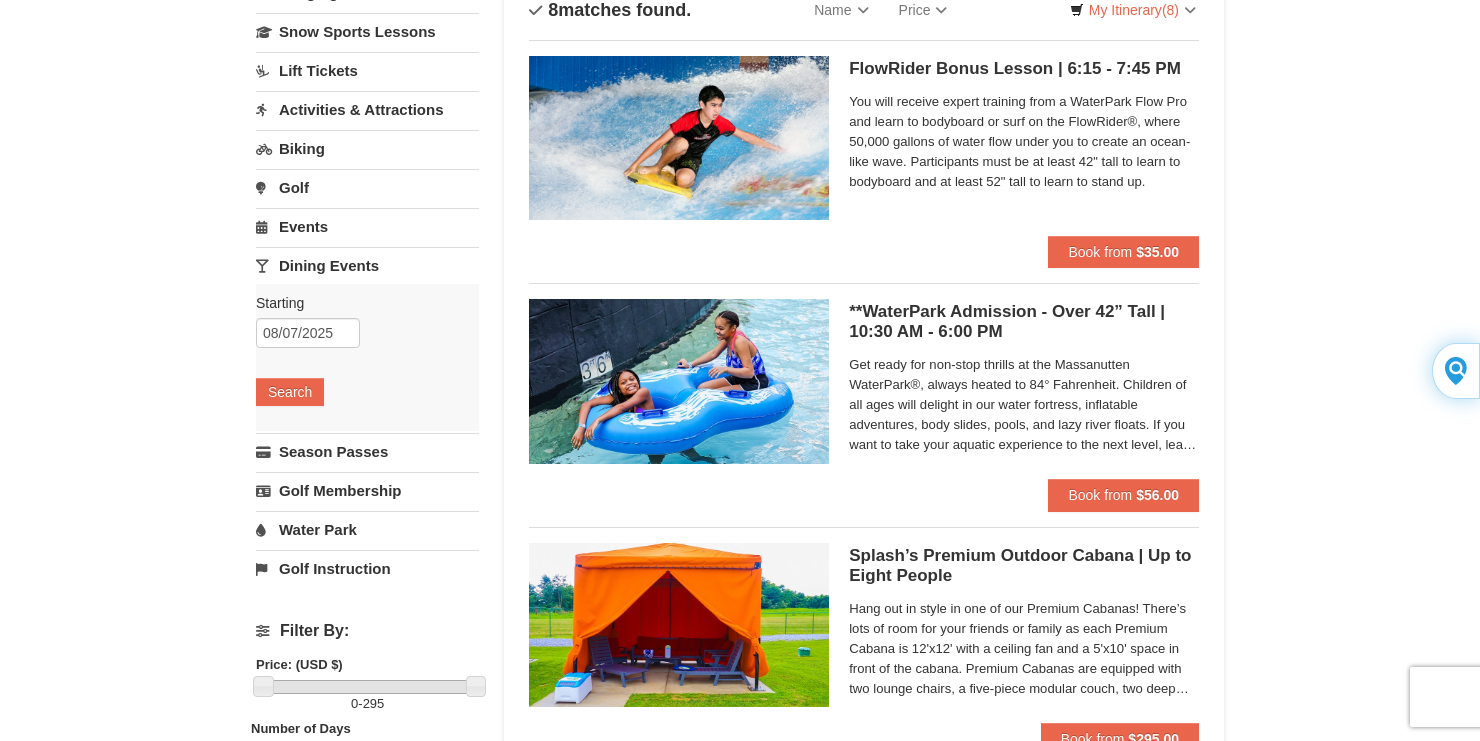 click on "Dining Events" at bounding box center (367, 265) 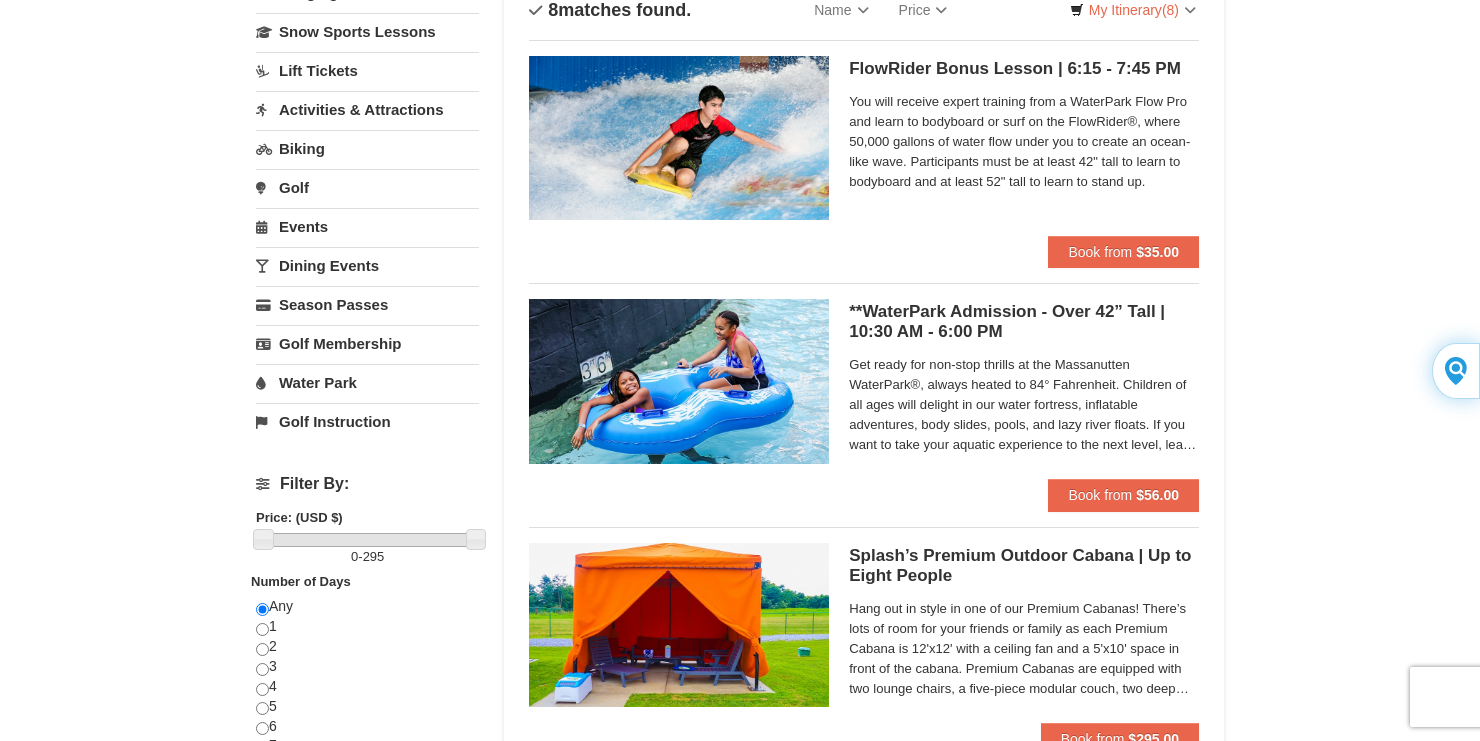 click on "Dining Events" at bounding box center [367, 265] 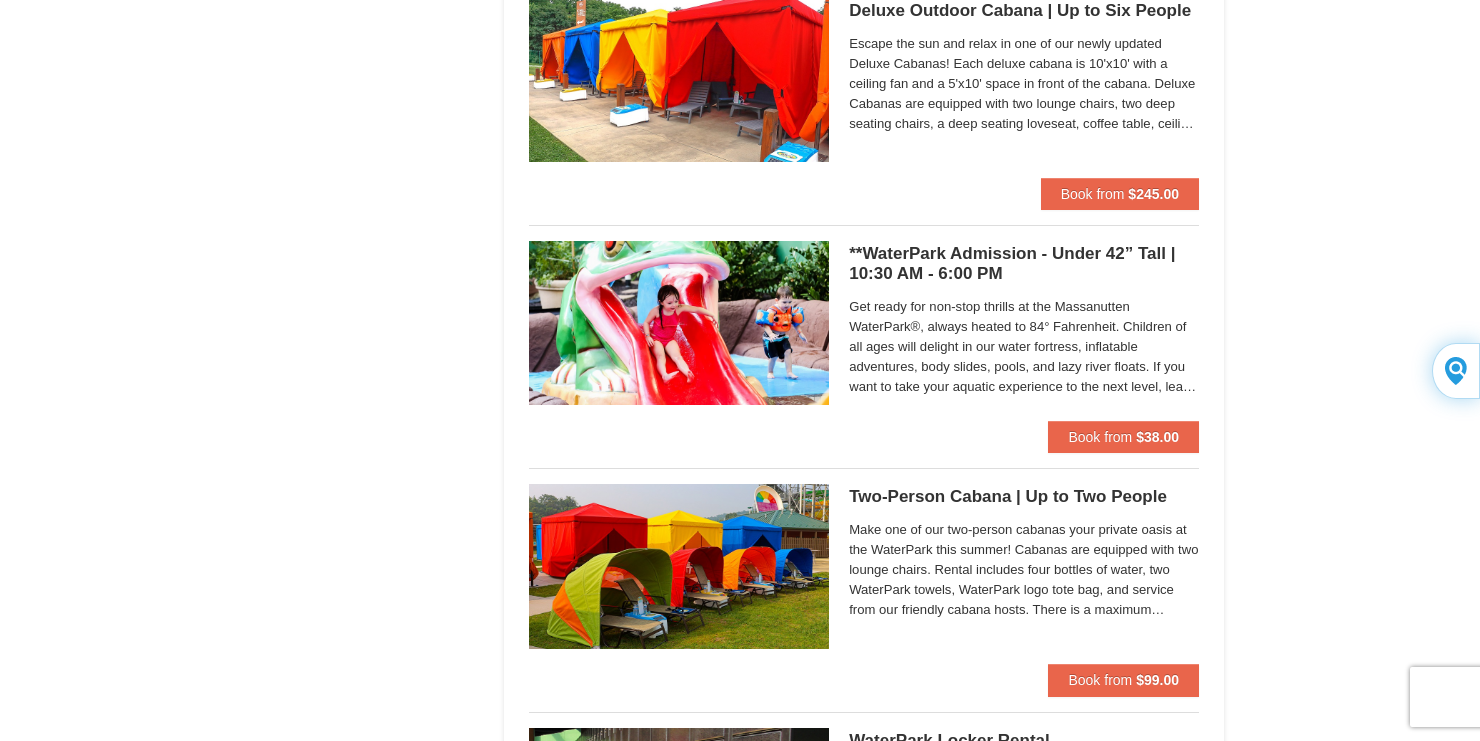 scroll, scrollTop: 1200, scrollLeft: 0, axis: vertical 